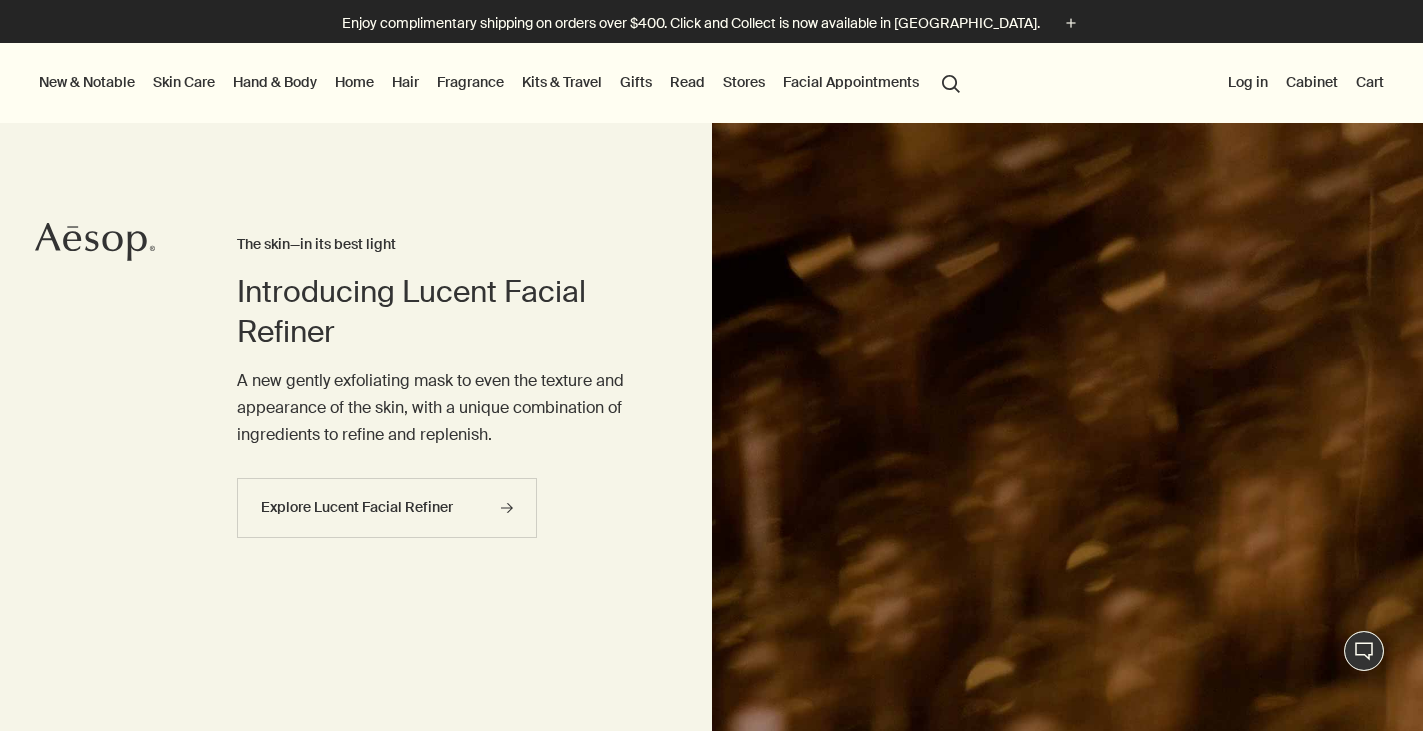 scroll, scrollTop: 0, scrollLeft: 0, axis: both 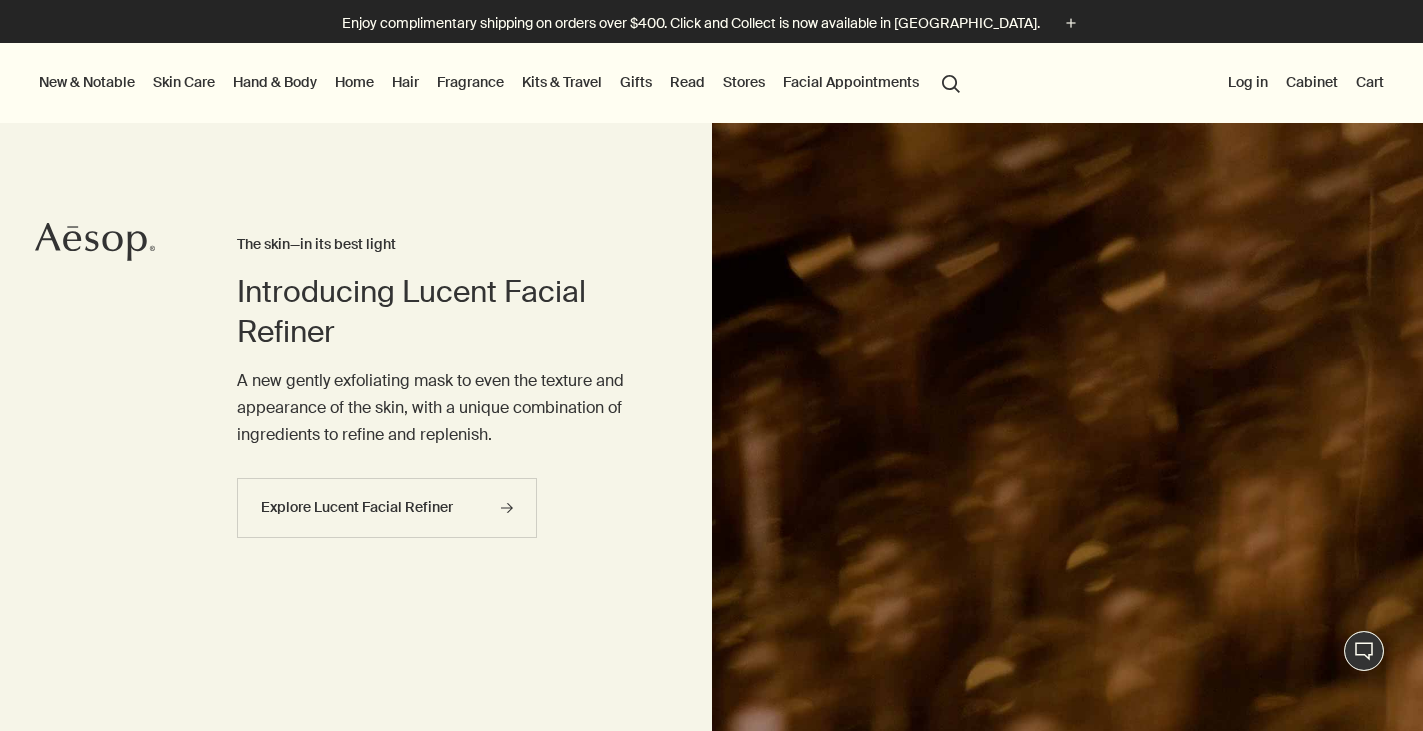 click on "Skin Care" at bounding box center (184, 82) 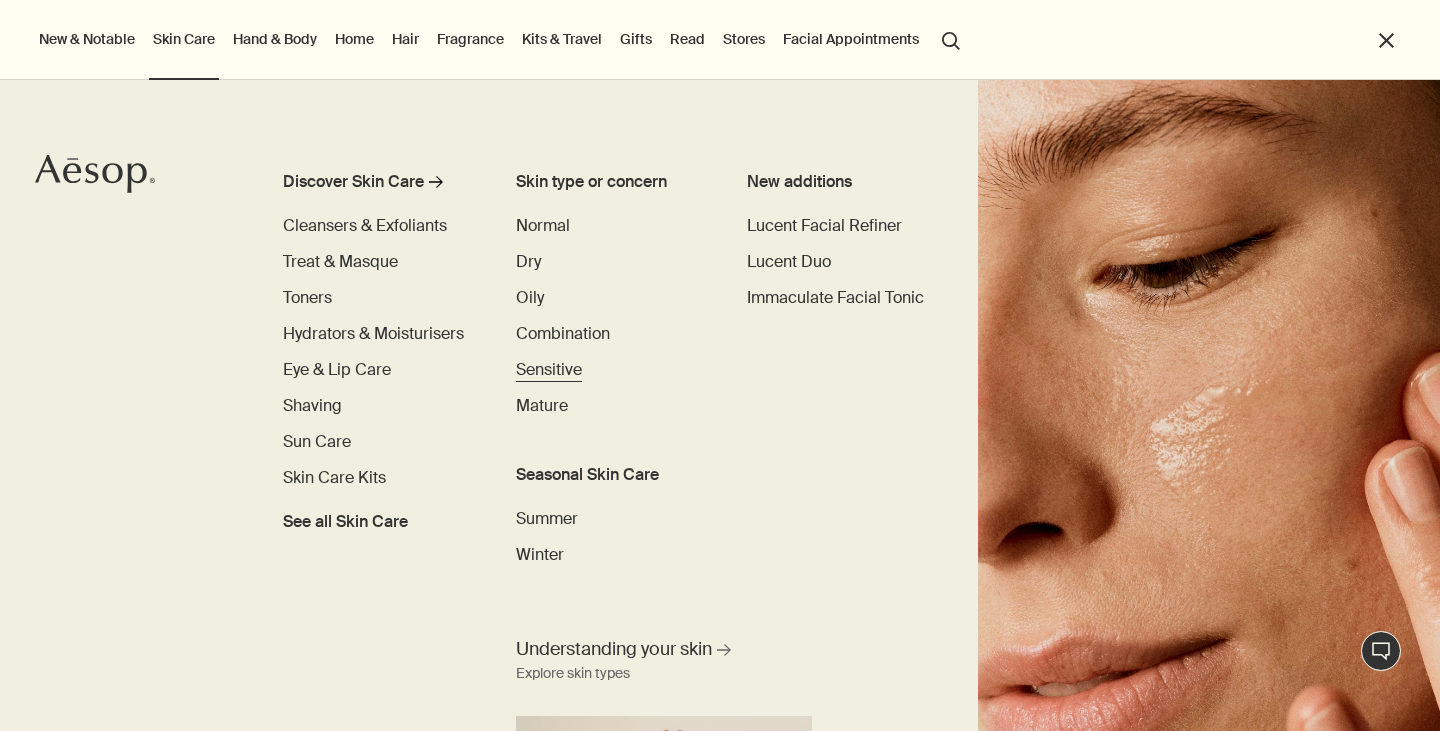 click on "Sensitive" at bounding box center (549, 369) 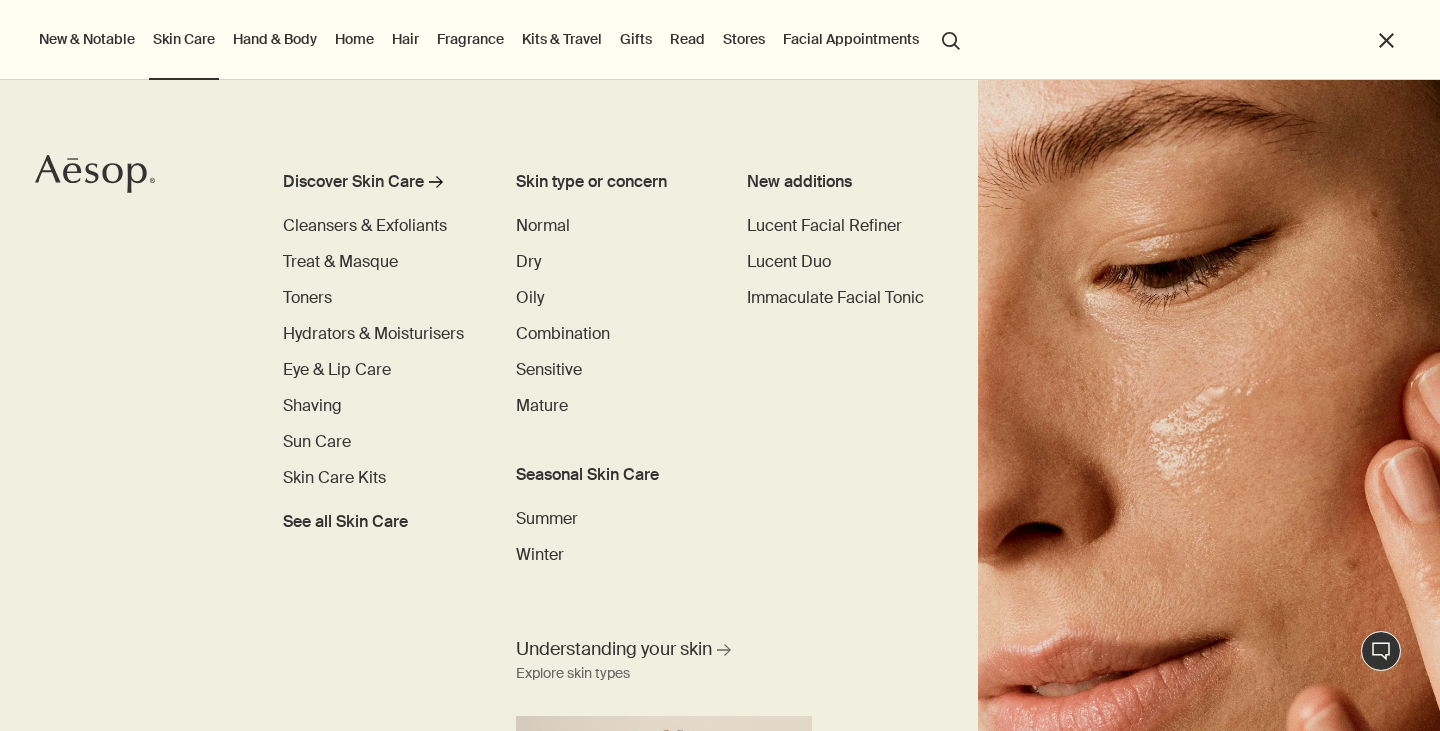 click on "Hand & Body" at bounding box center (275, 39) 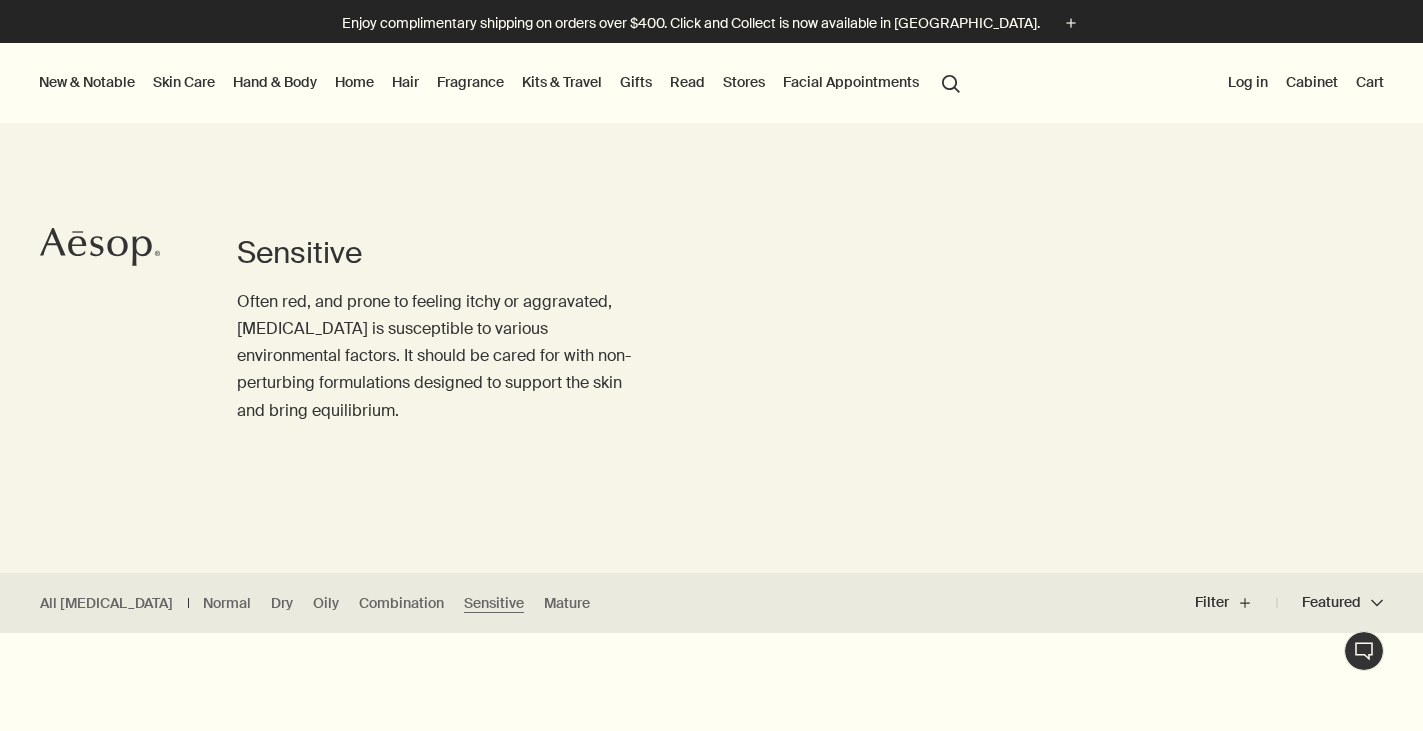 scroll, scrollTop: 0, scrollLeft: 0, axis: both 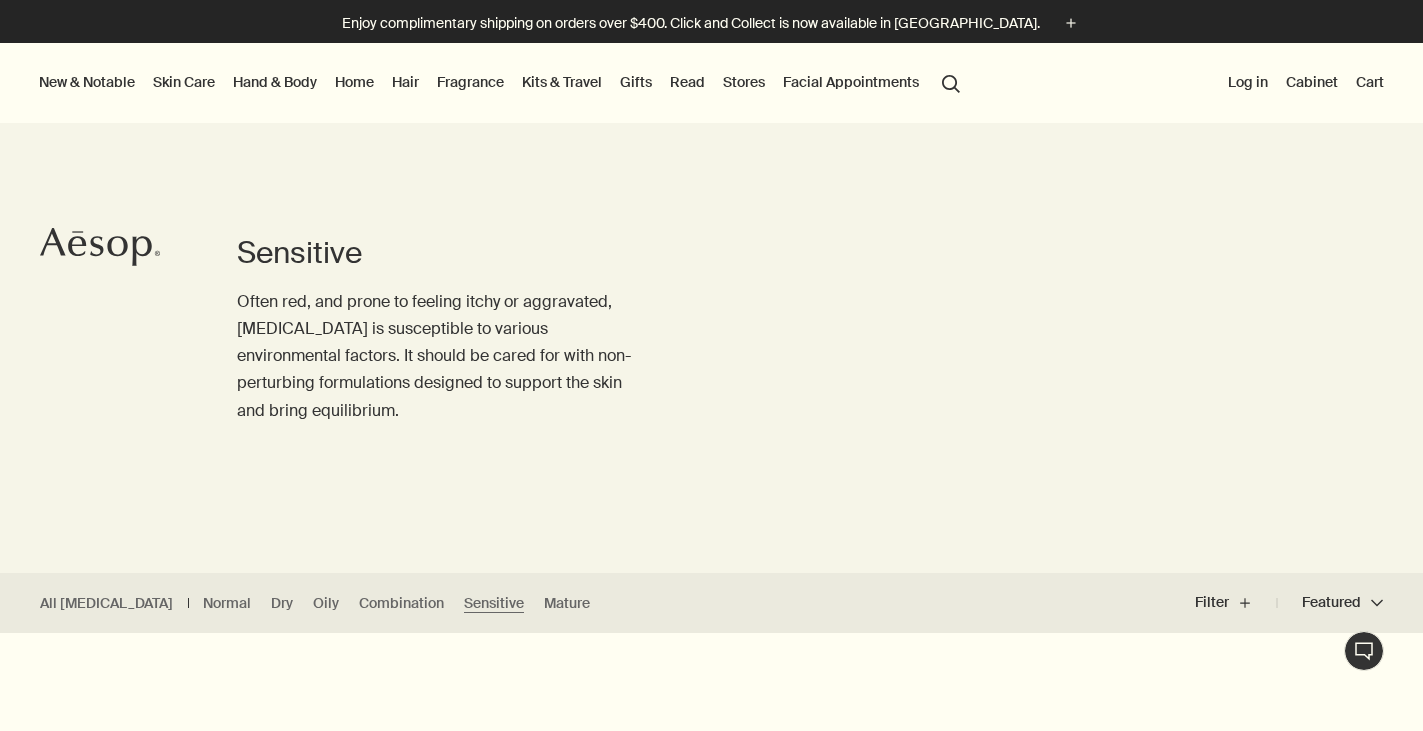 click on "Hand & Body" at bounding box center (275, 82) 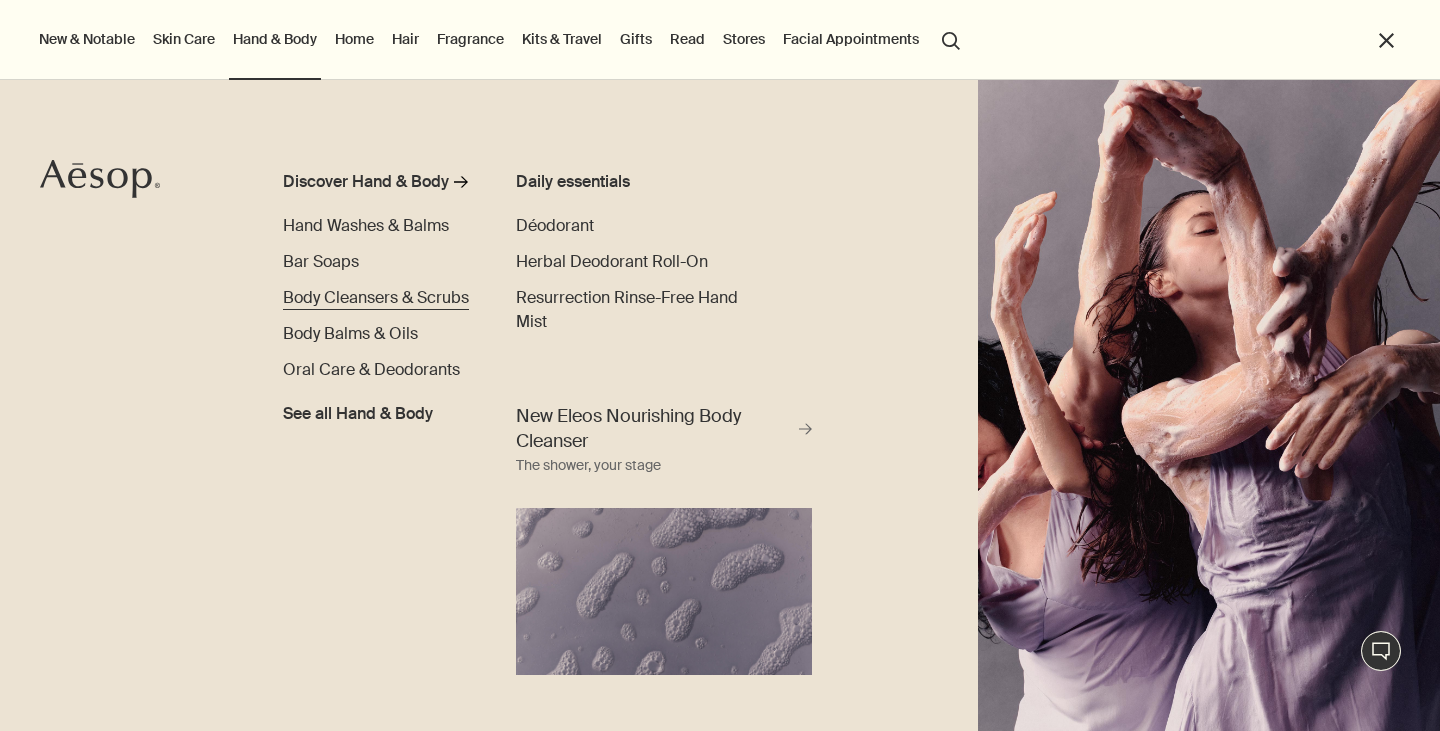click on "Body Cleansers & Scrubs" at bounding box center (376, 297) 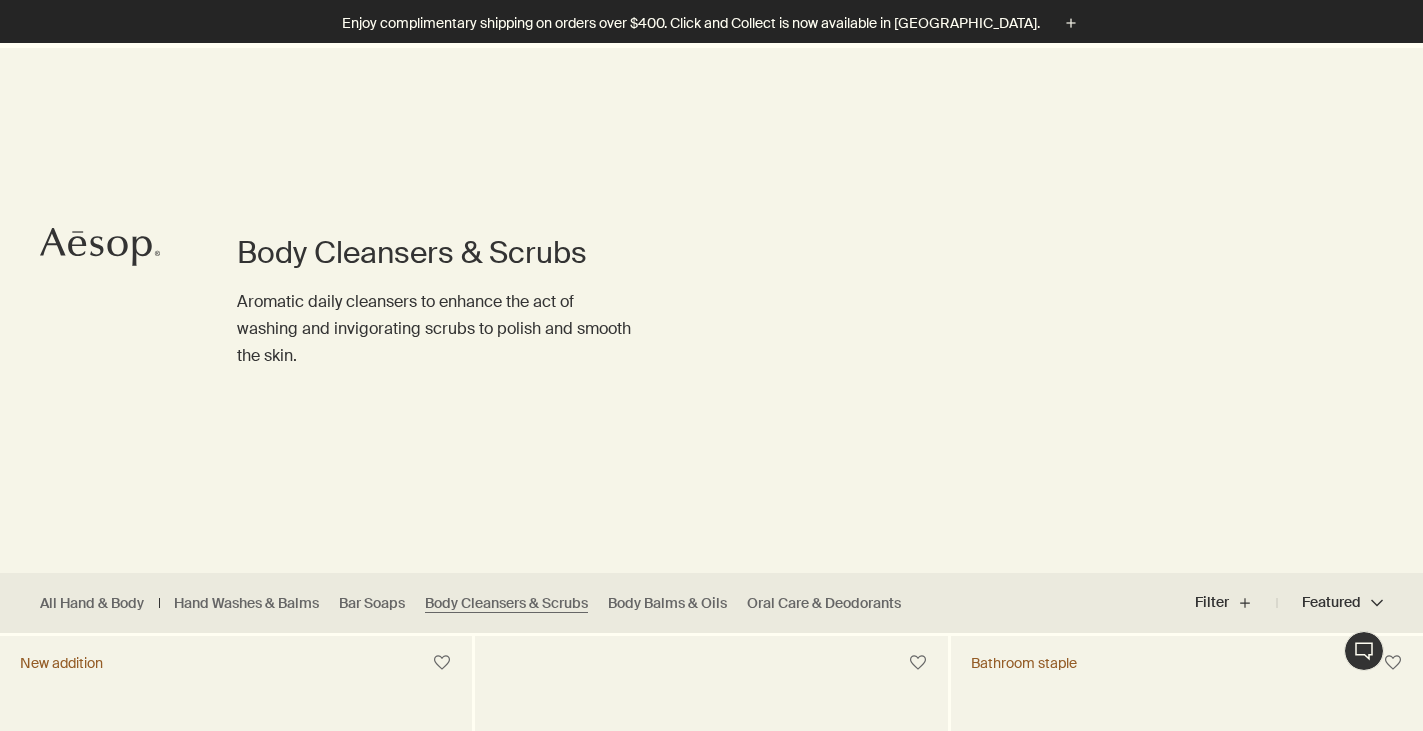 scroll, scrollTop: 355, scrollLeft: 0, axis: vertical 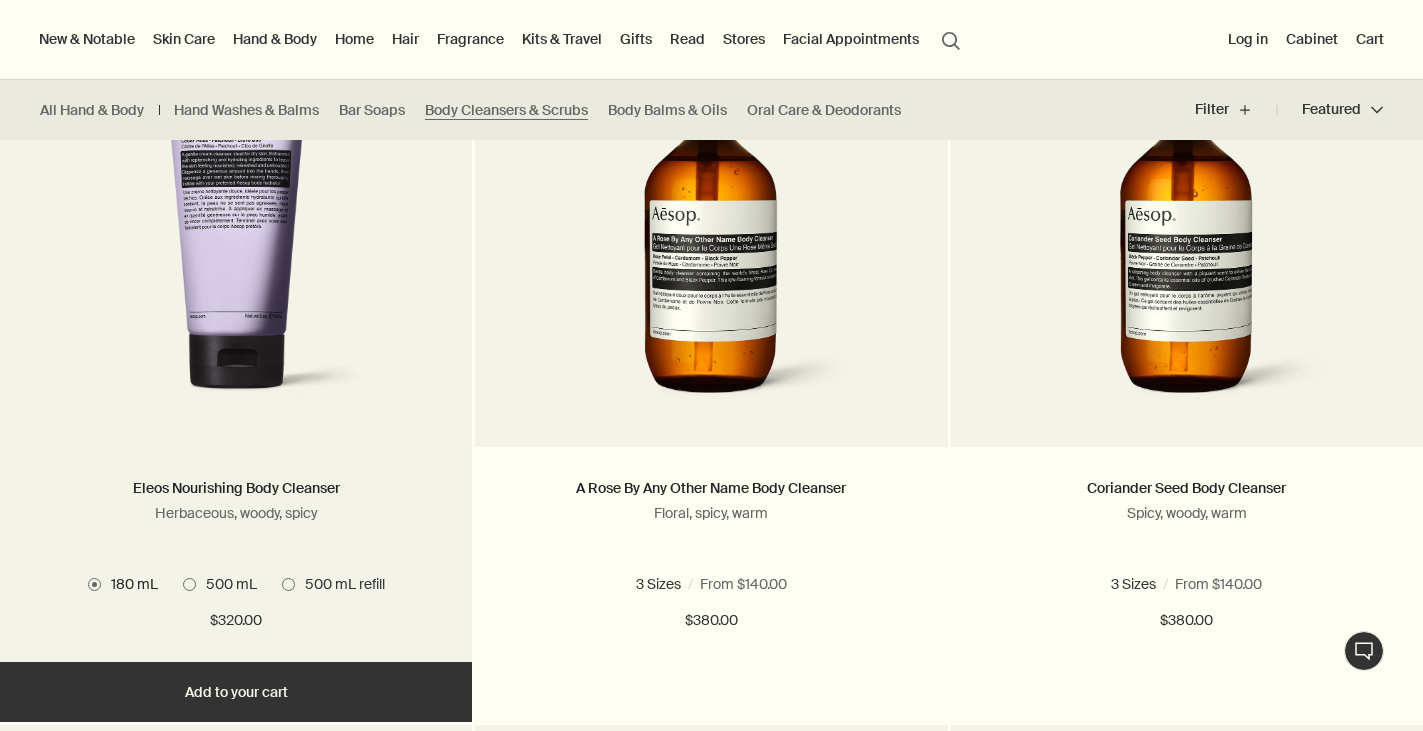 click on "500 mL refill" at bounding box center [340, 584] 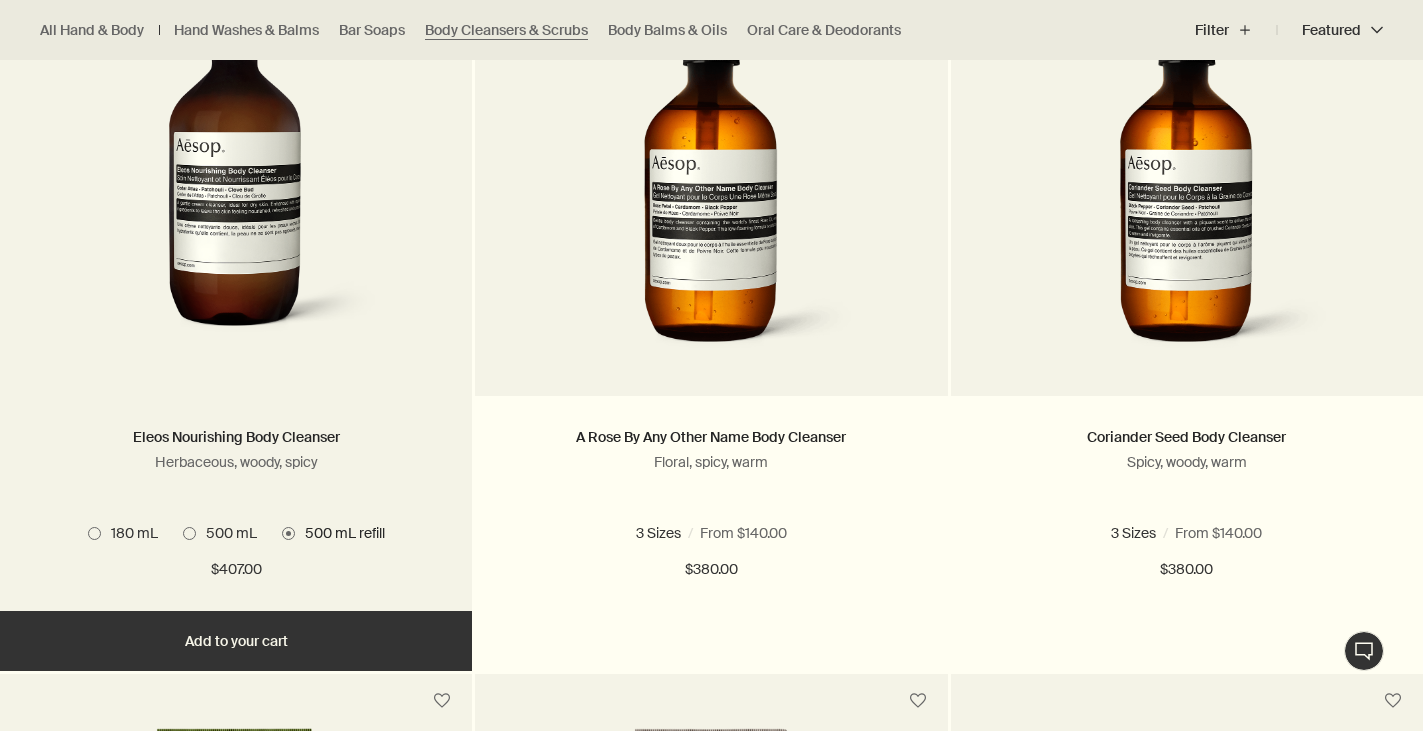 scroll, scrollTop: 700, scrollLeft: 0, axis: vertical 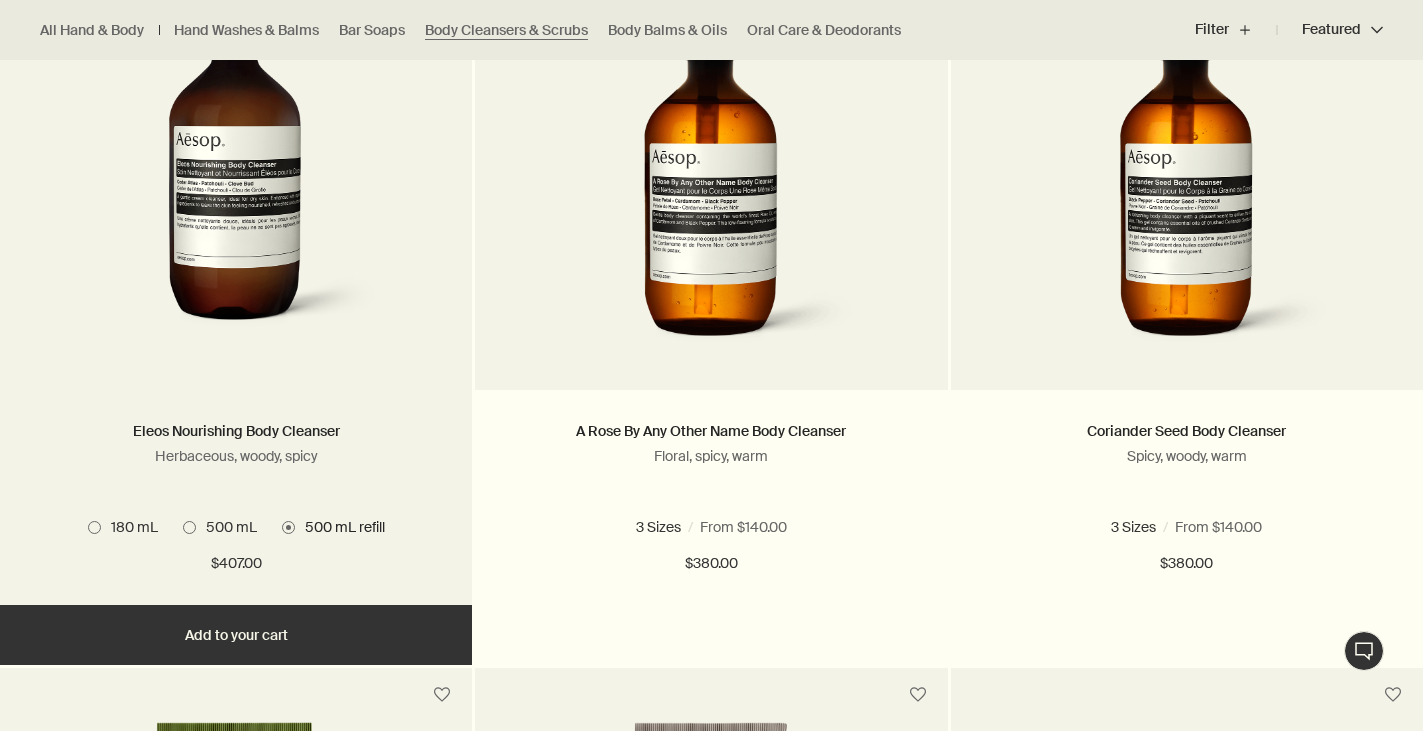 click on "500 mL" at bounding box center [226, 527] 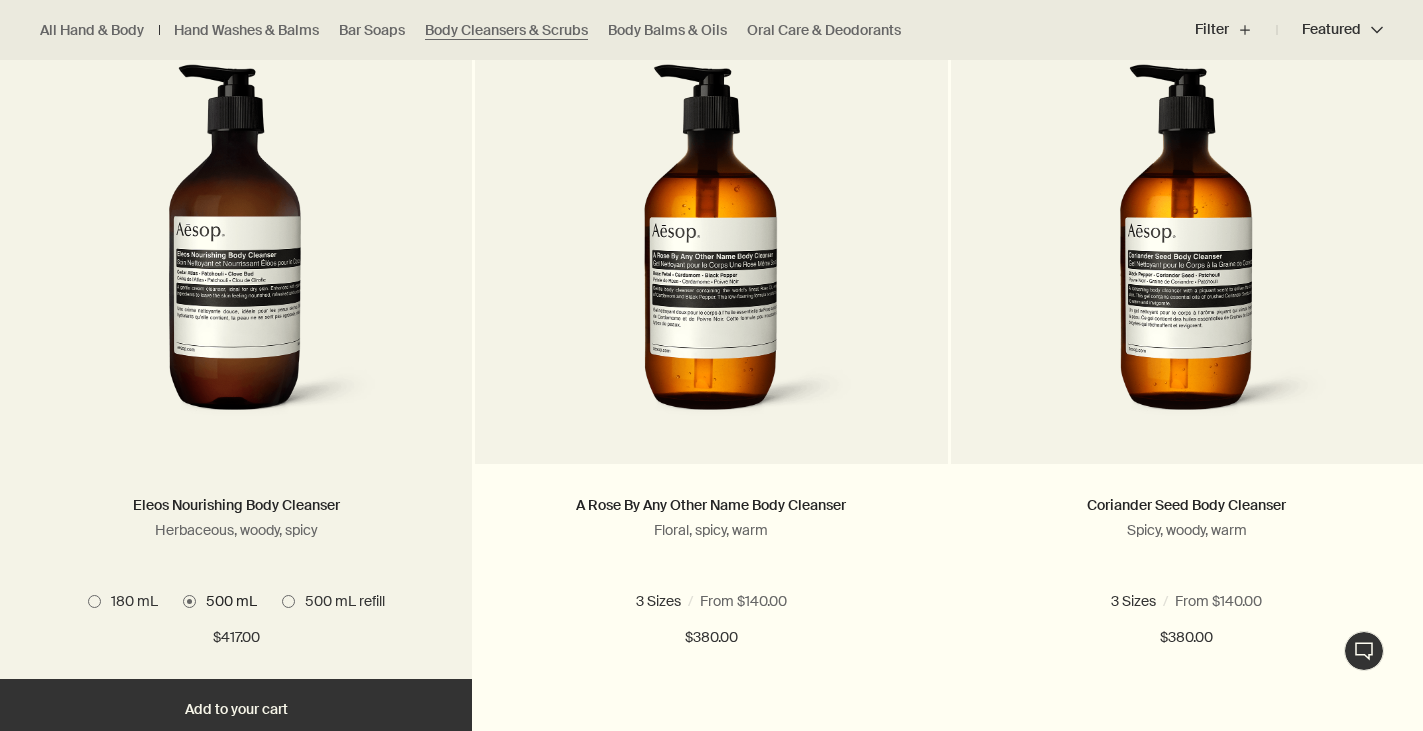 scroll, scrollTop: 651, scrollLeft: 0, axis: vertical 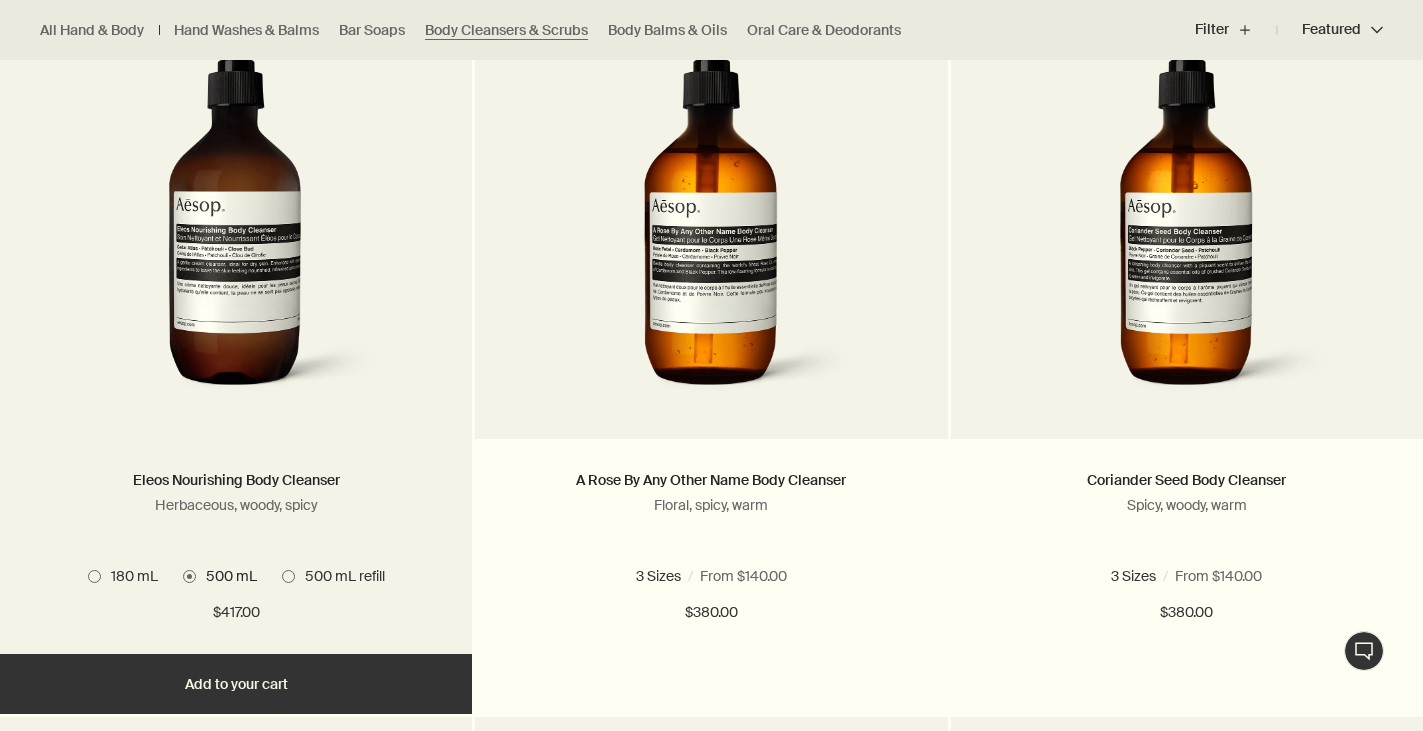 click at bounding box center [94, 576] 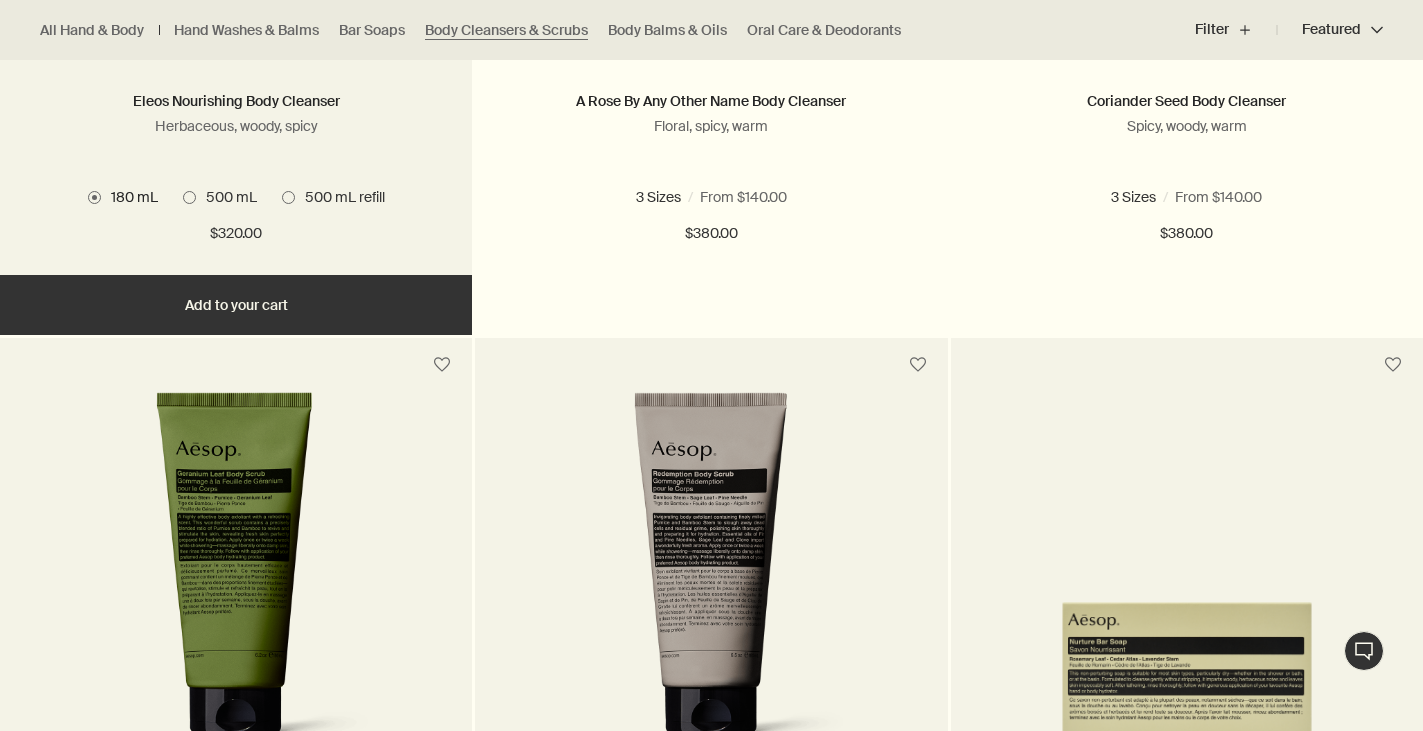 scroll, scrollTop: 1249, scrollLeft: 0, axis: vertical 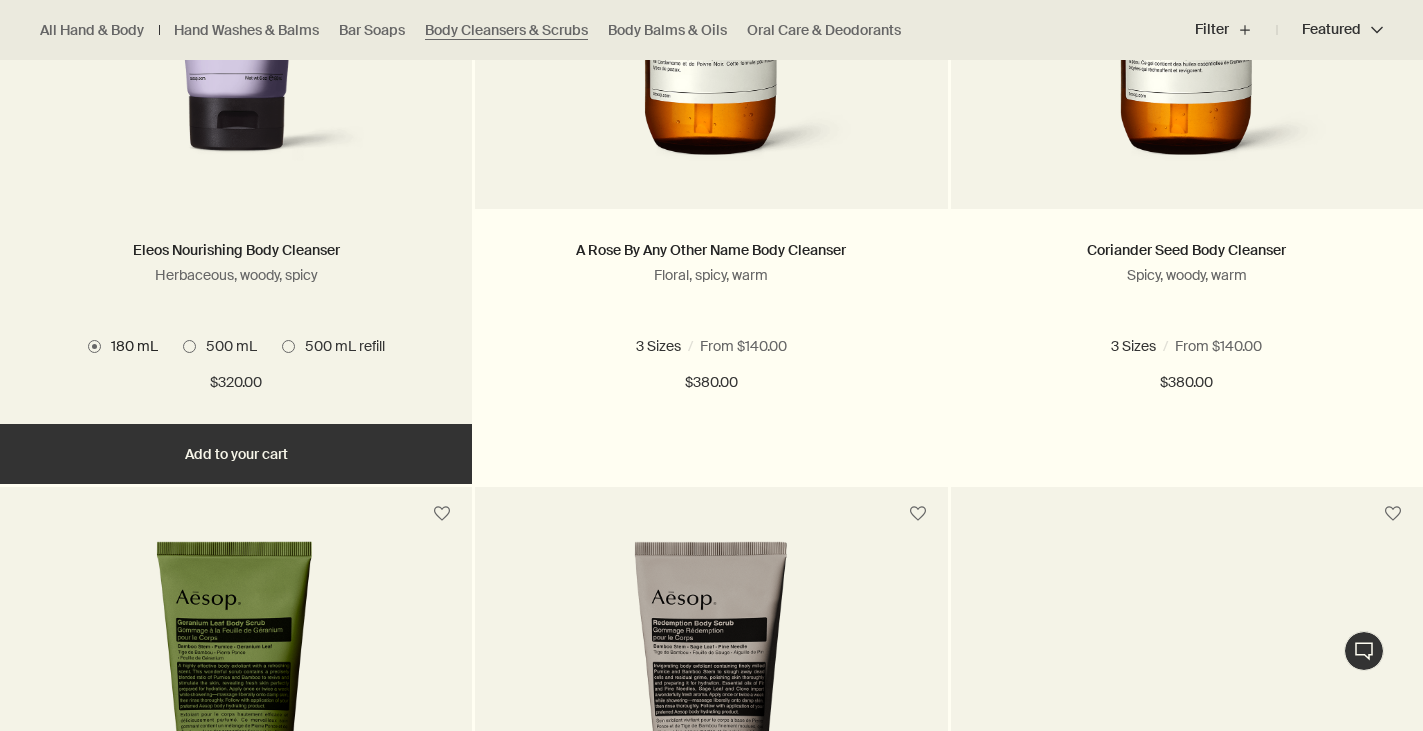 click on "500 mL" at bounding box center (226, 346) 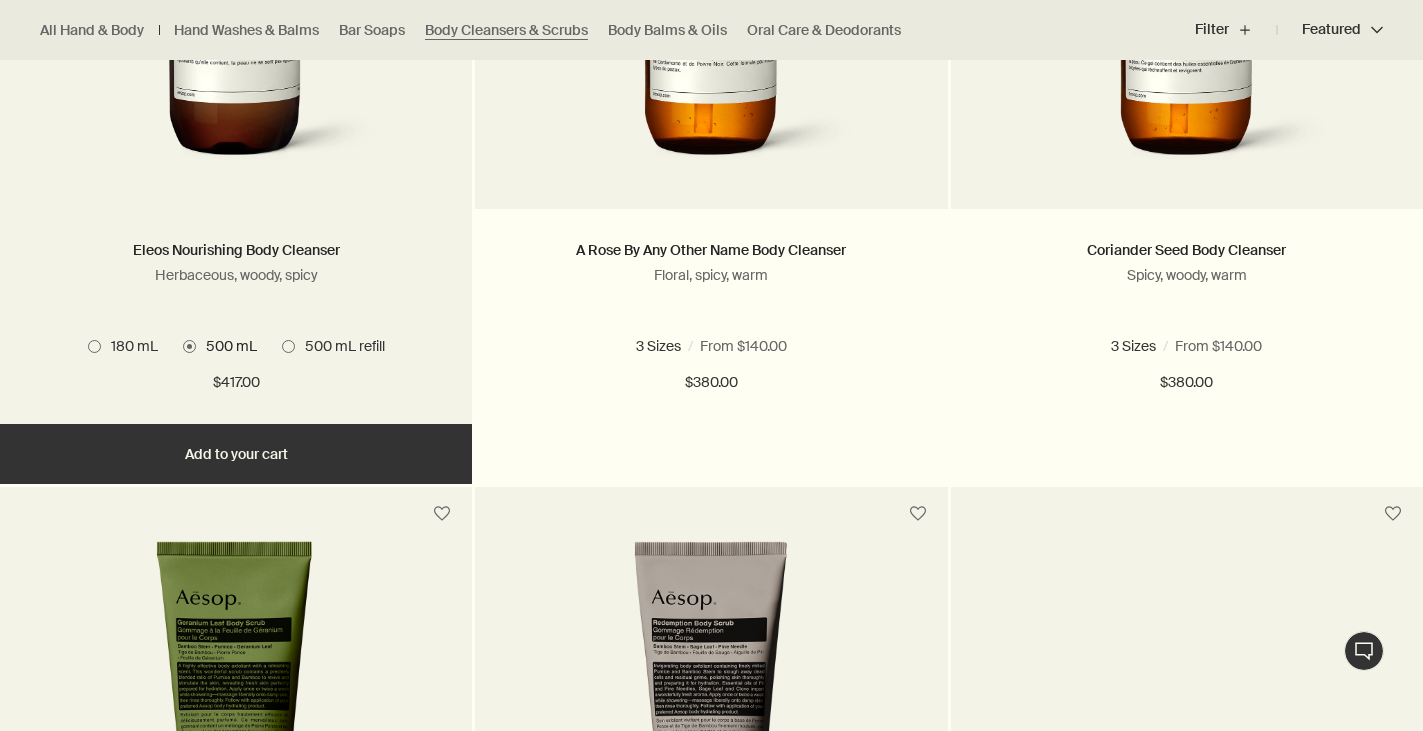 click at bounding box center [94, 346] 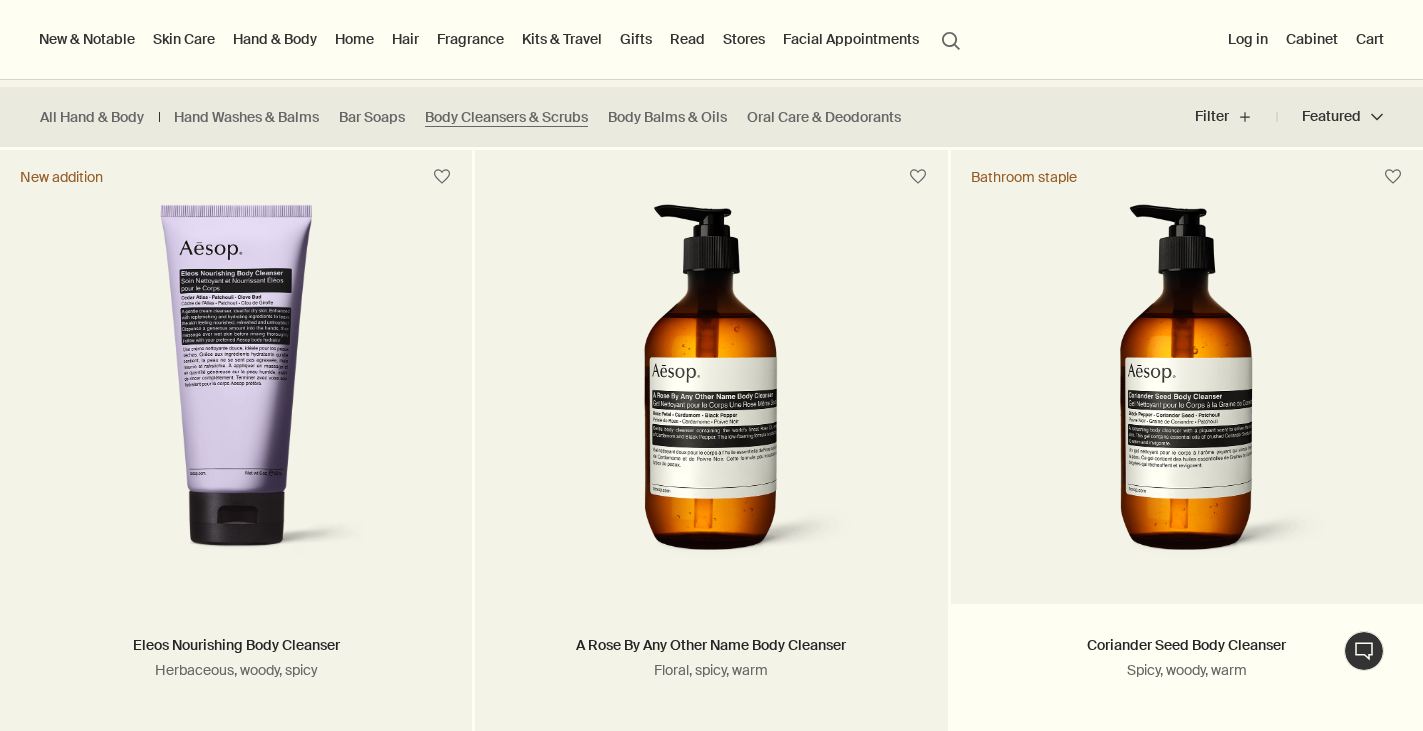 scroll, scrollTop: 241, scrollLeft: 0, axis: vertical 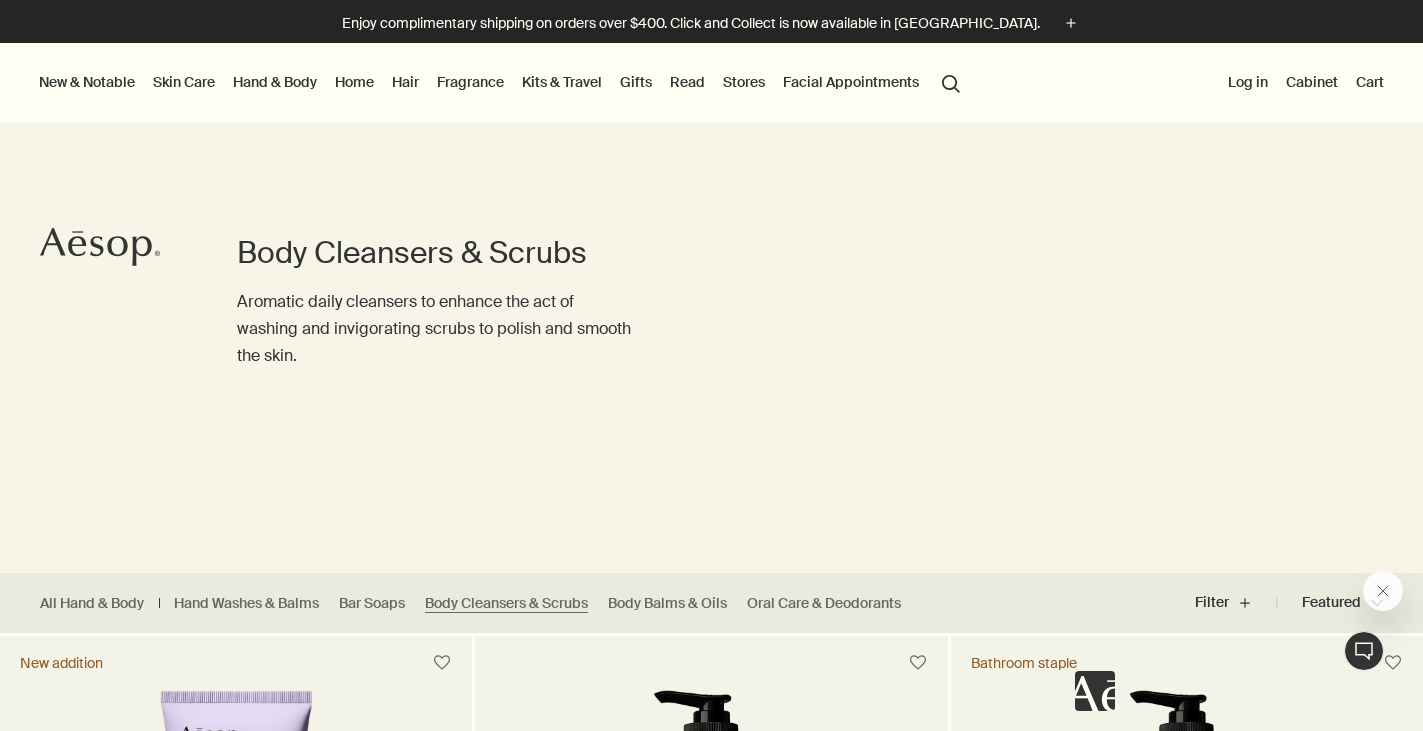 click on "Hand & Body" at bounding box center (275, 82) 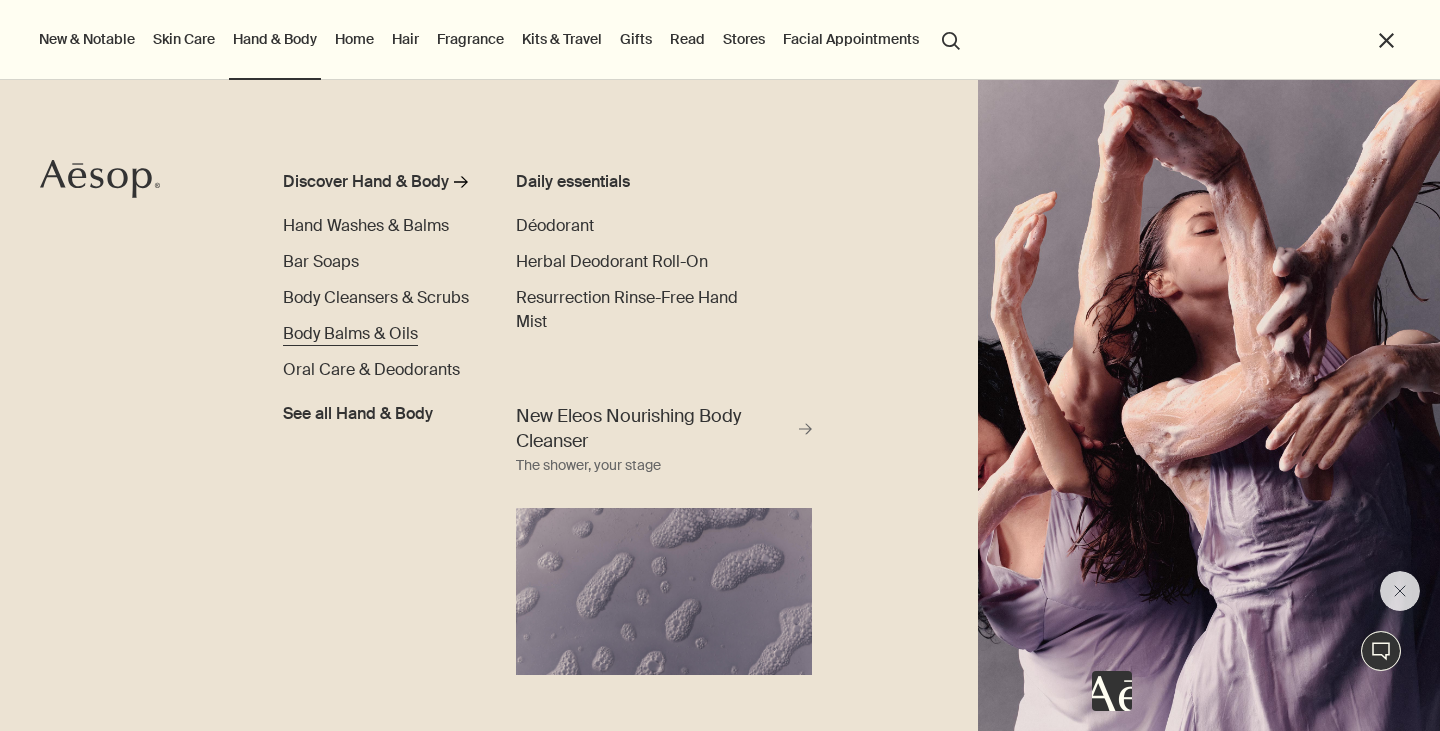 click on "Body Balms & Oils" at bounding box center (350, 333) 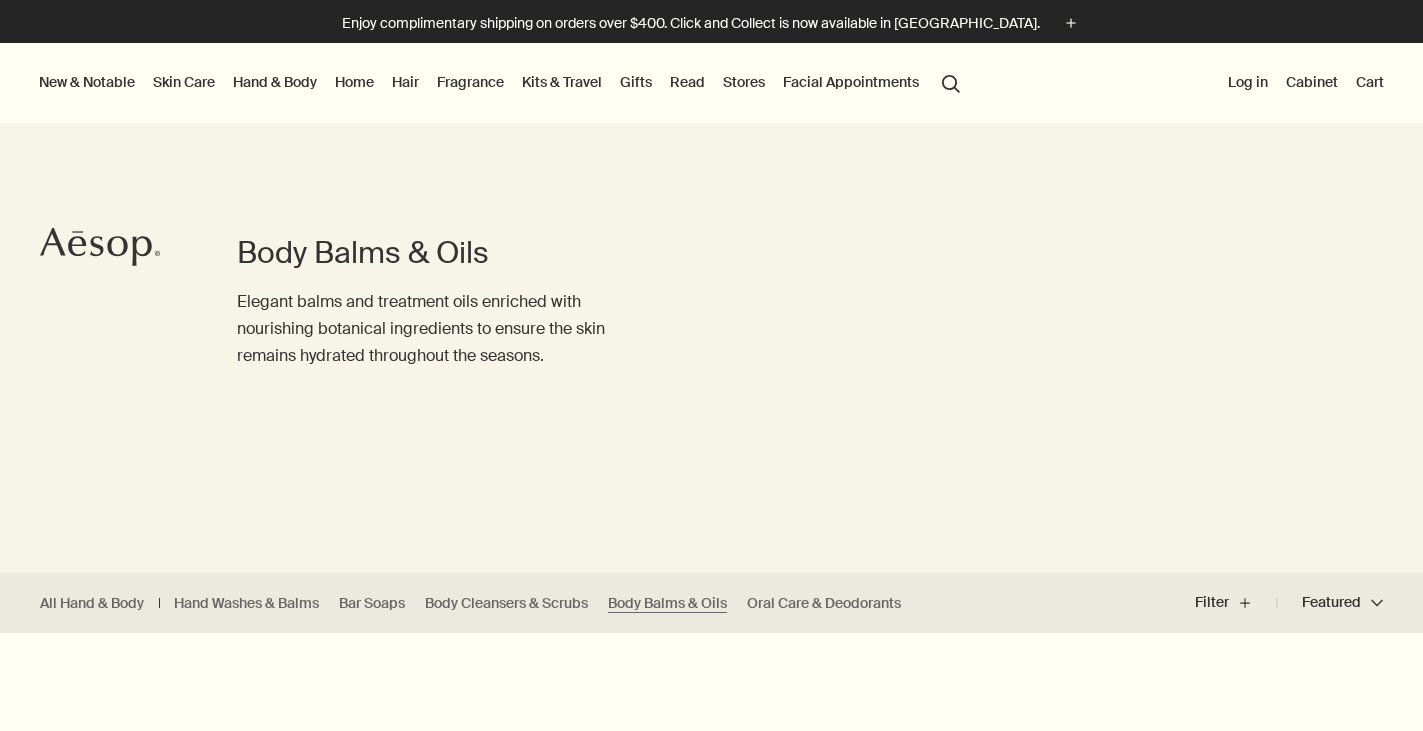 scroll, scrollTop: 0, scrollLeft: 0, axis: both 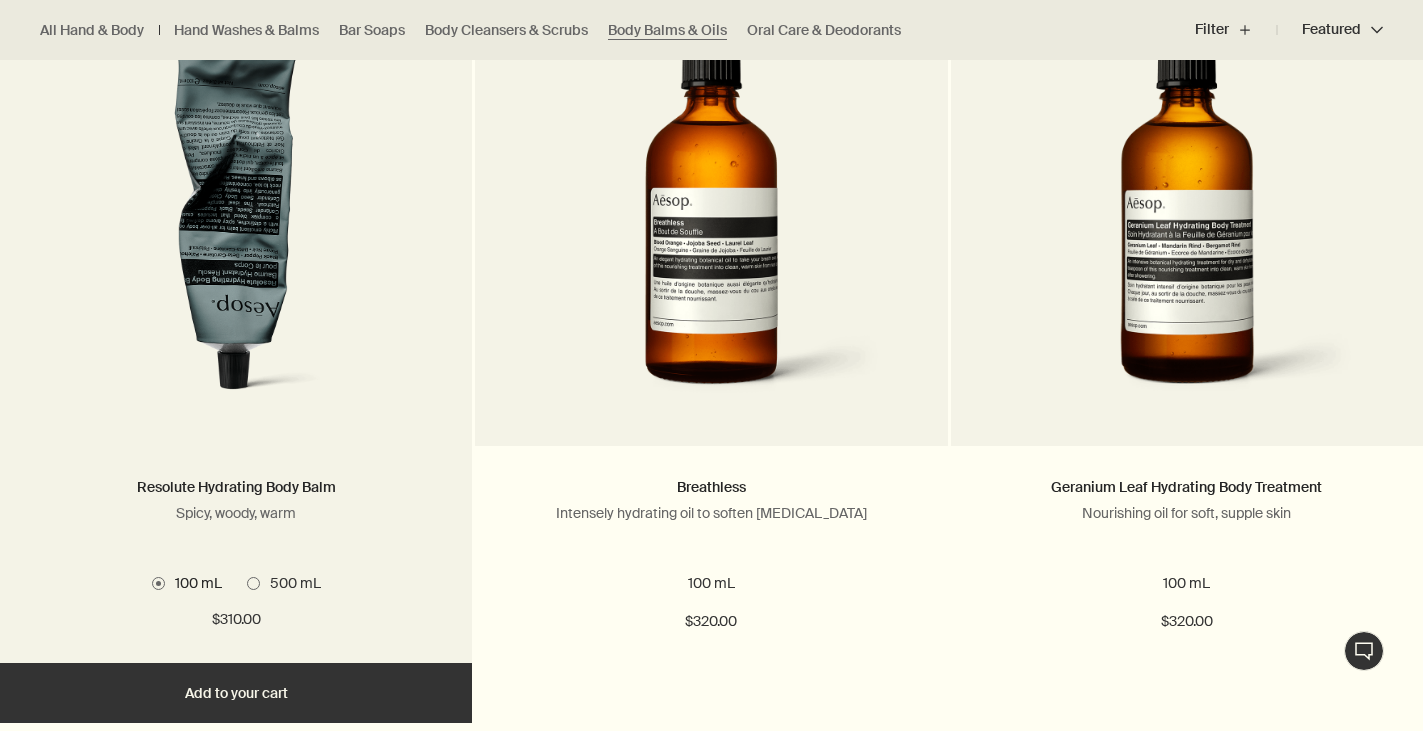 click on "500 mL" at bounding box center [290, 583] 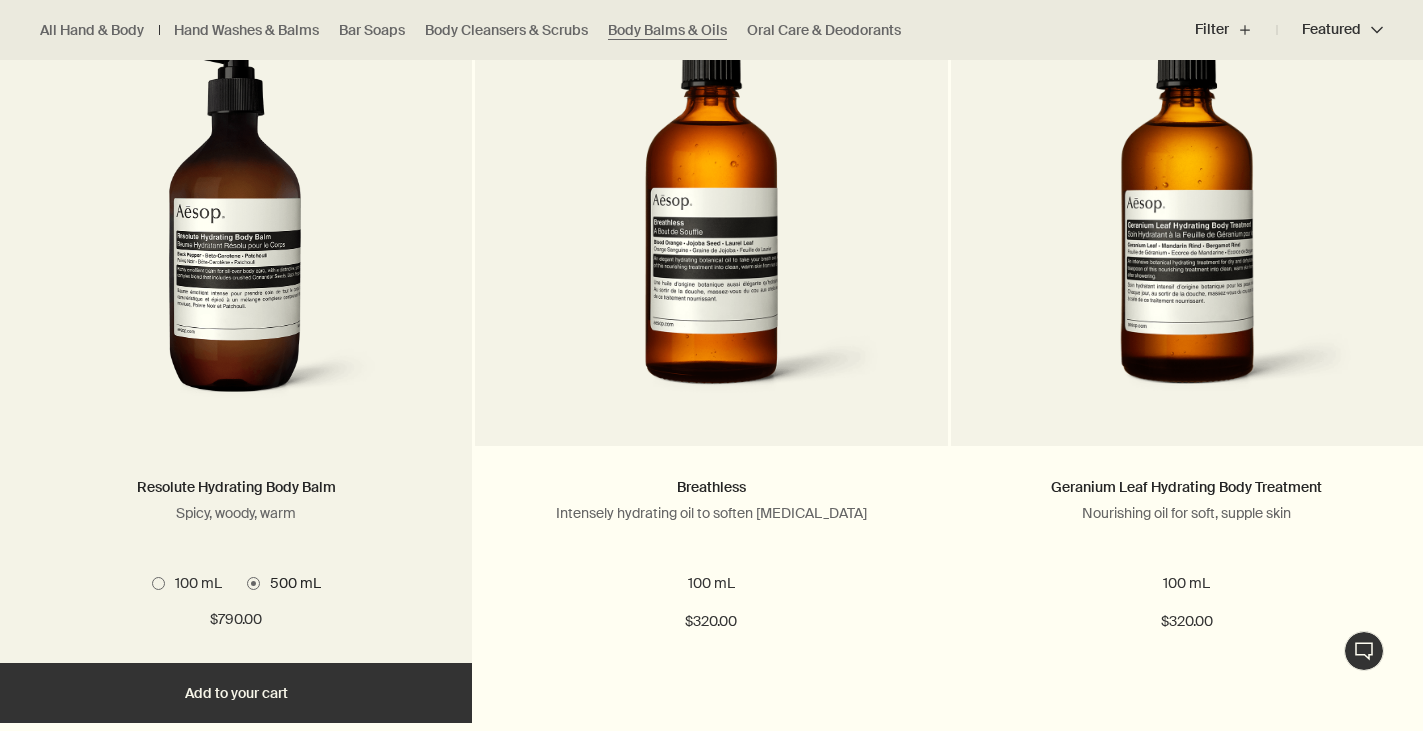 click at bounding box center [158, 583] 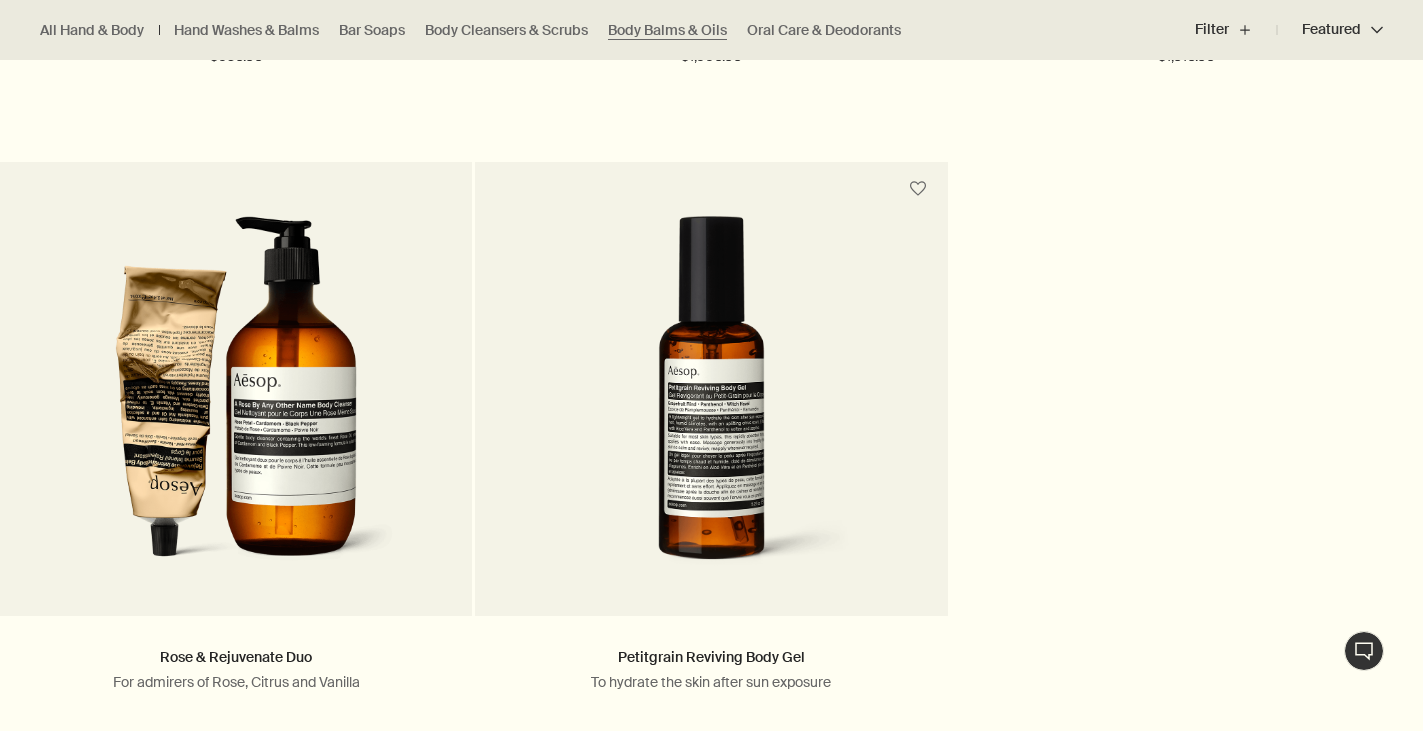scroll, scrollTop: 3332, scrollLeft: 0, axis: vertical 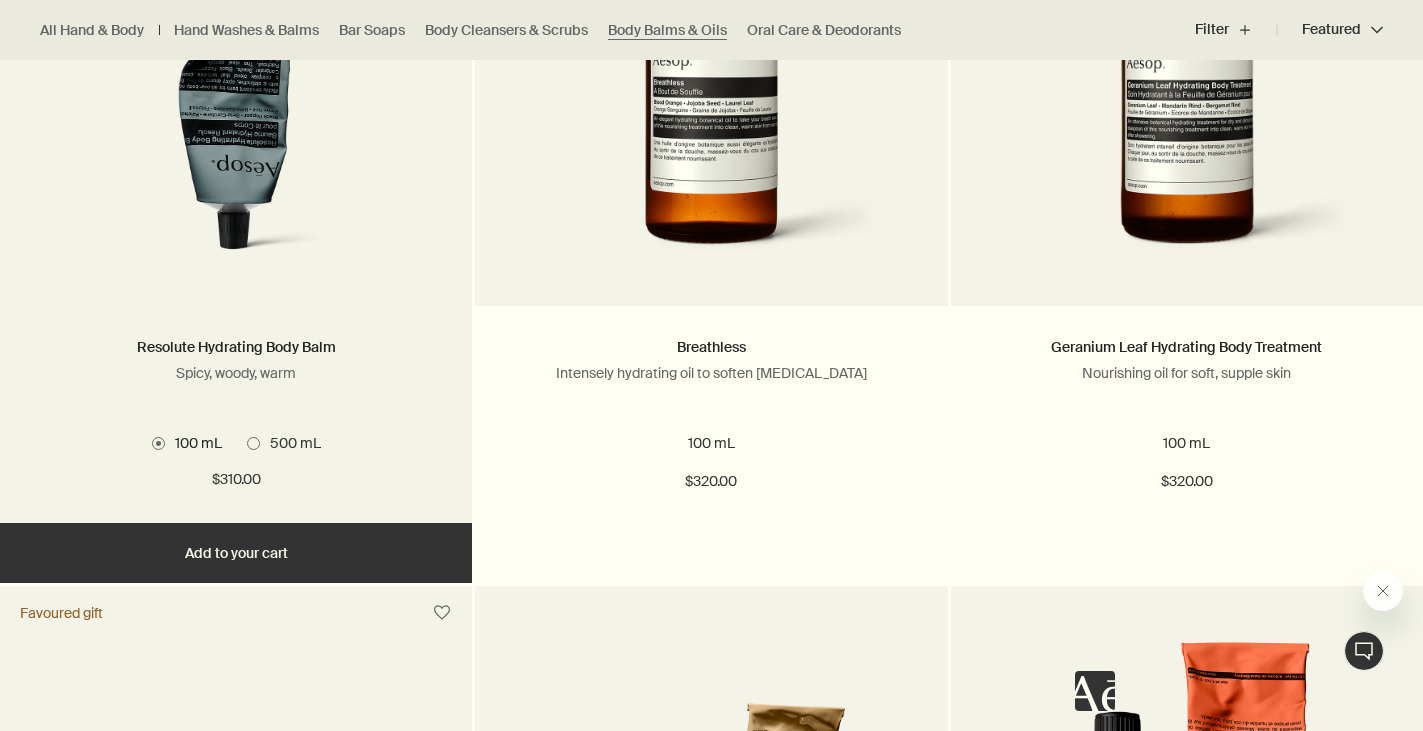click on "Add Add to your cart" at bounding box center (236, 553) 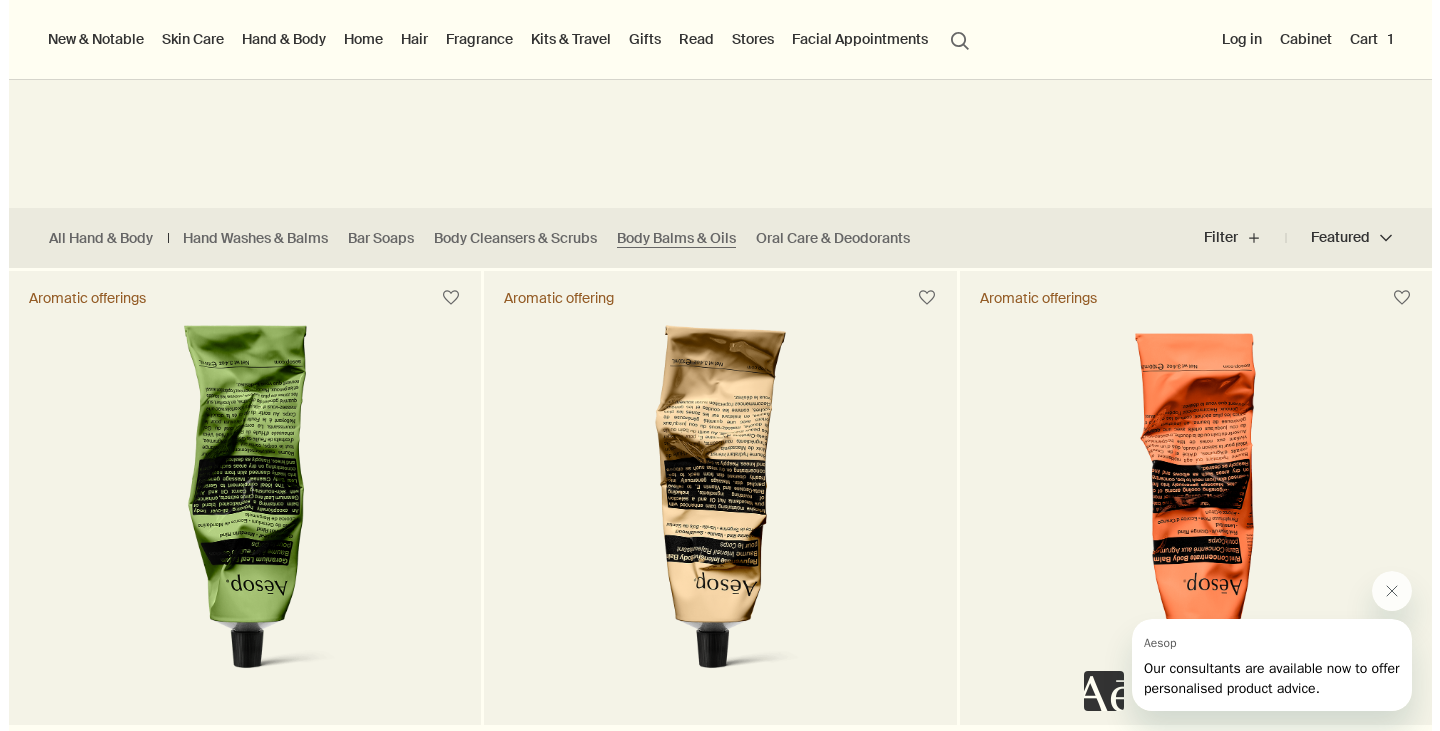 scroll, scrollTop: 292, scrollLeft: 0, axis: vertical 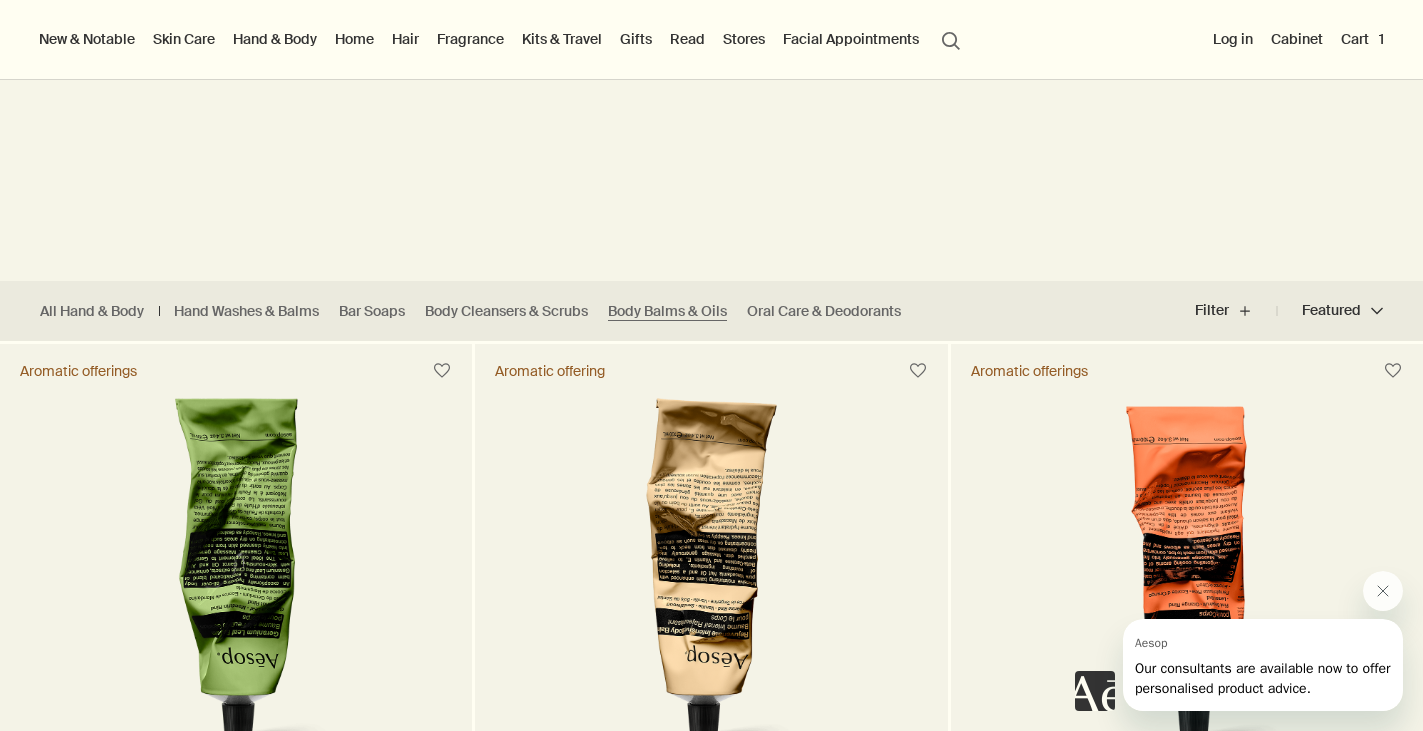 click on "Fragrance" at bounding box center (470, 39) 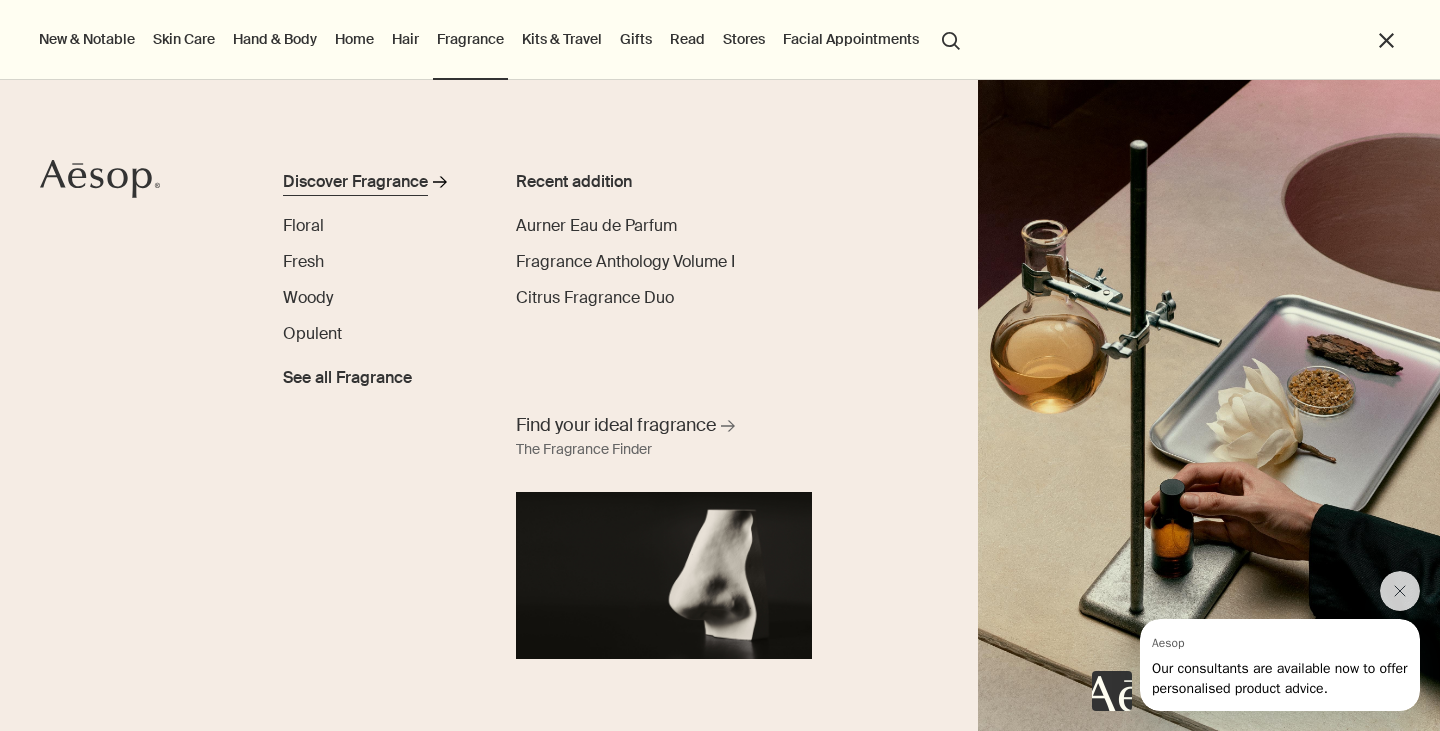 click on "Discover Fragrance" at bounding box center [355, 182] 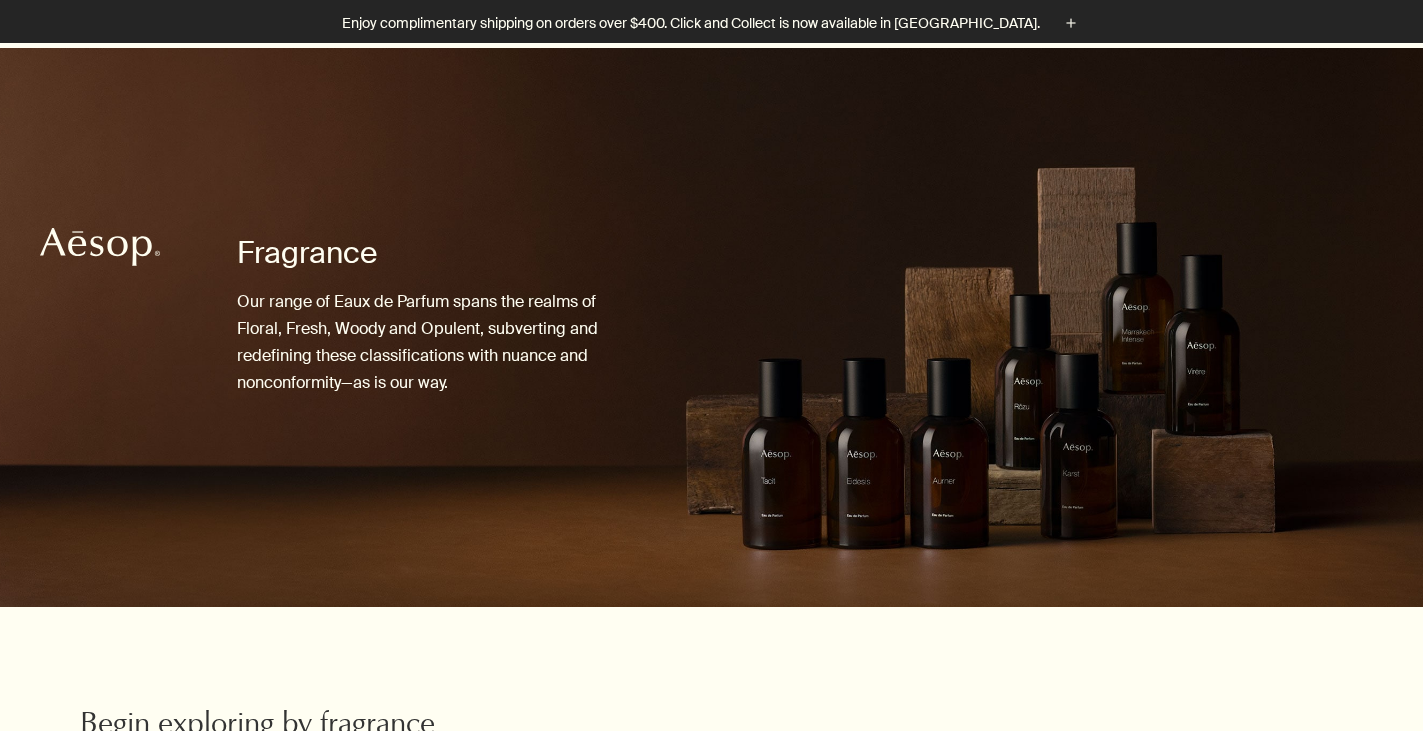 scroll, scrollTop: 410, scrollLeft: 0, axis: vertical 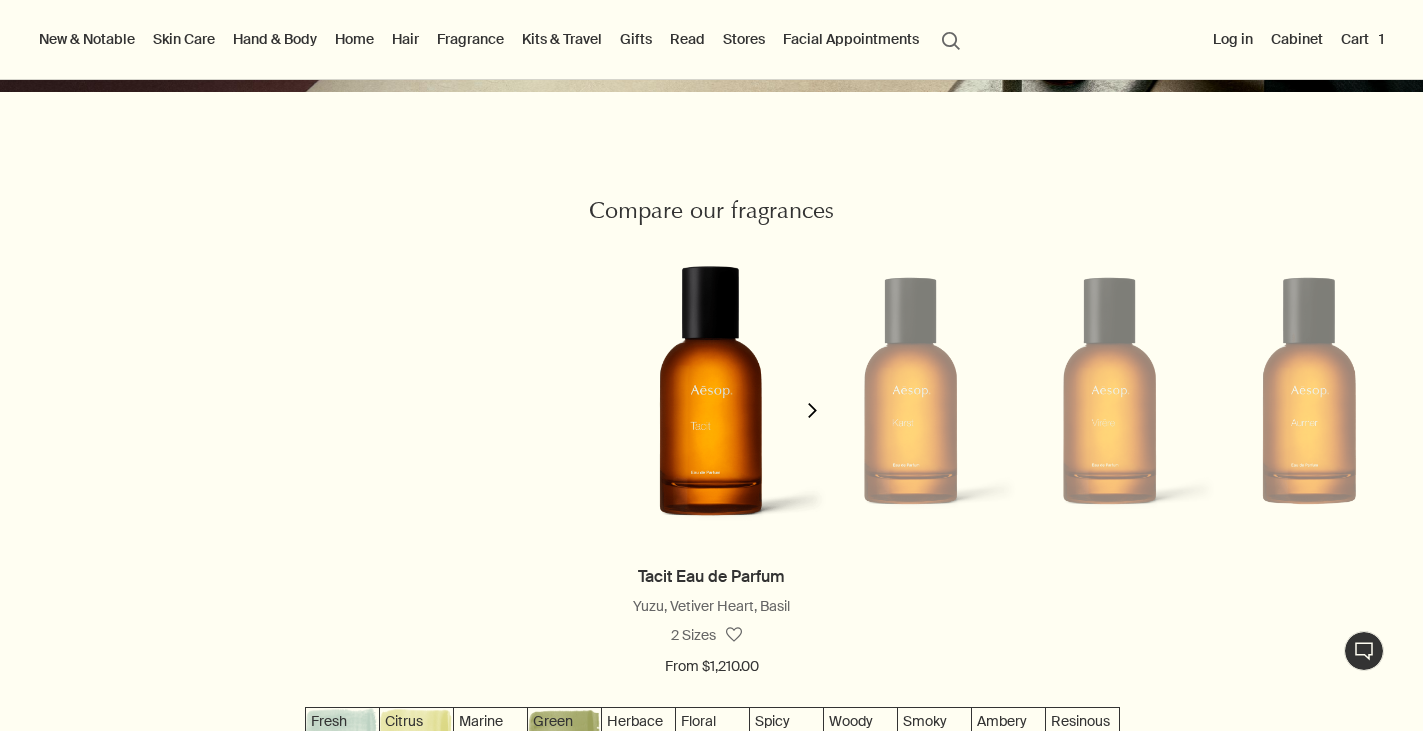 click on "Kits & Travel" at bounding box center [562, 39] 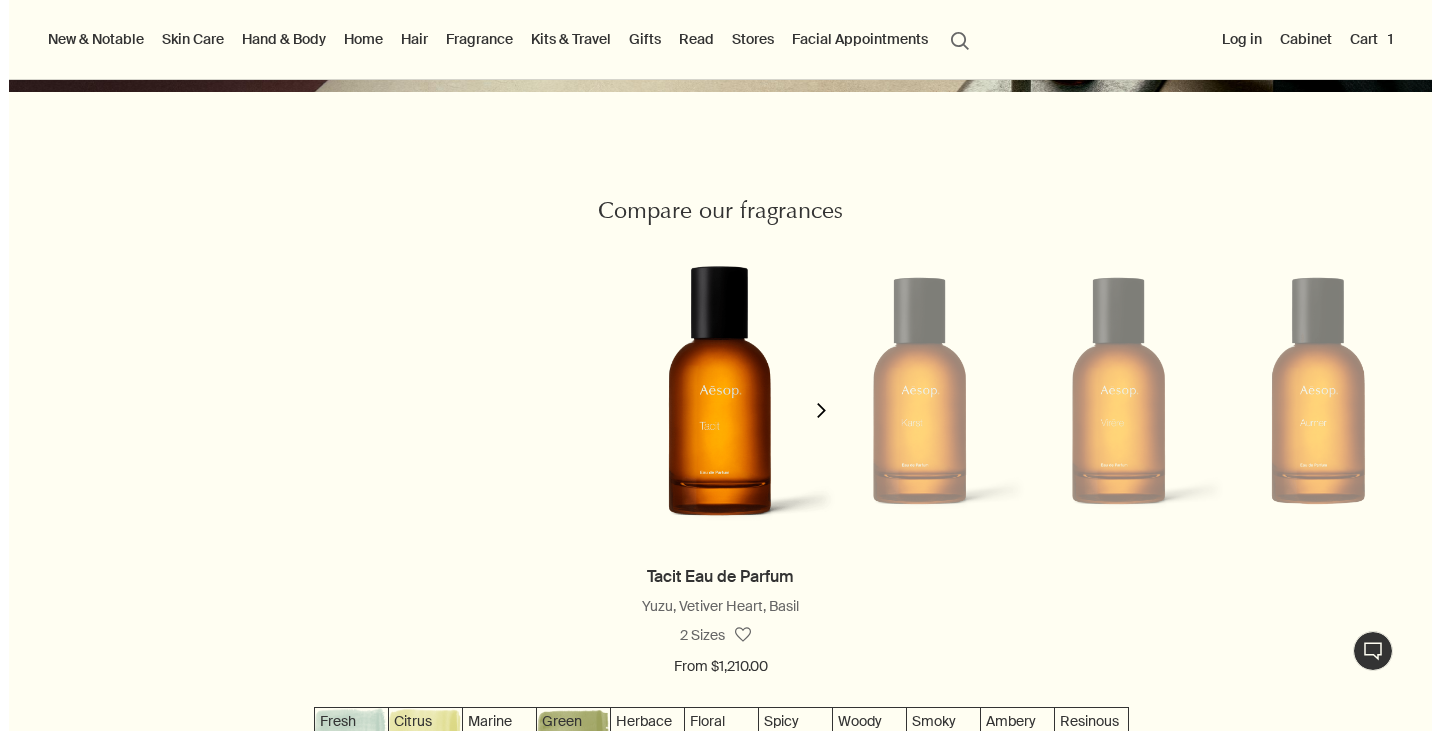 scroll, scrollTop: 2360, scrollLeft: 0, axis: vertical 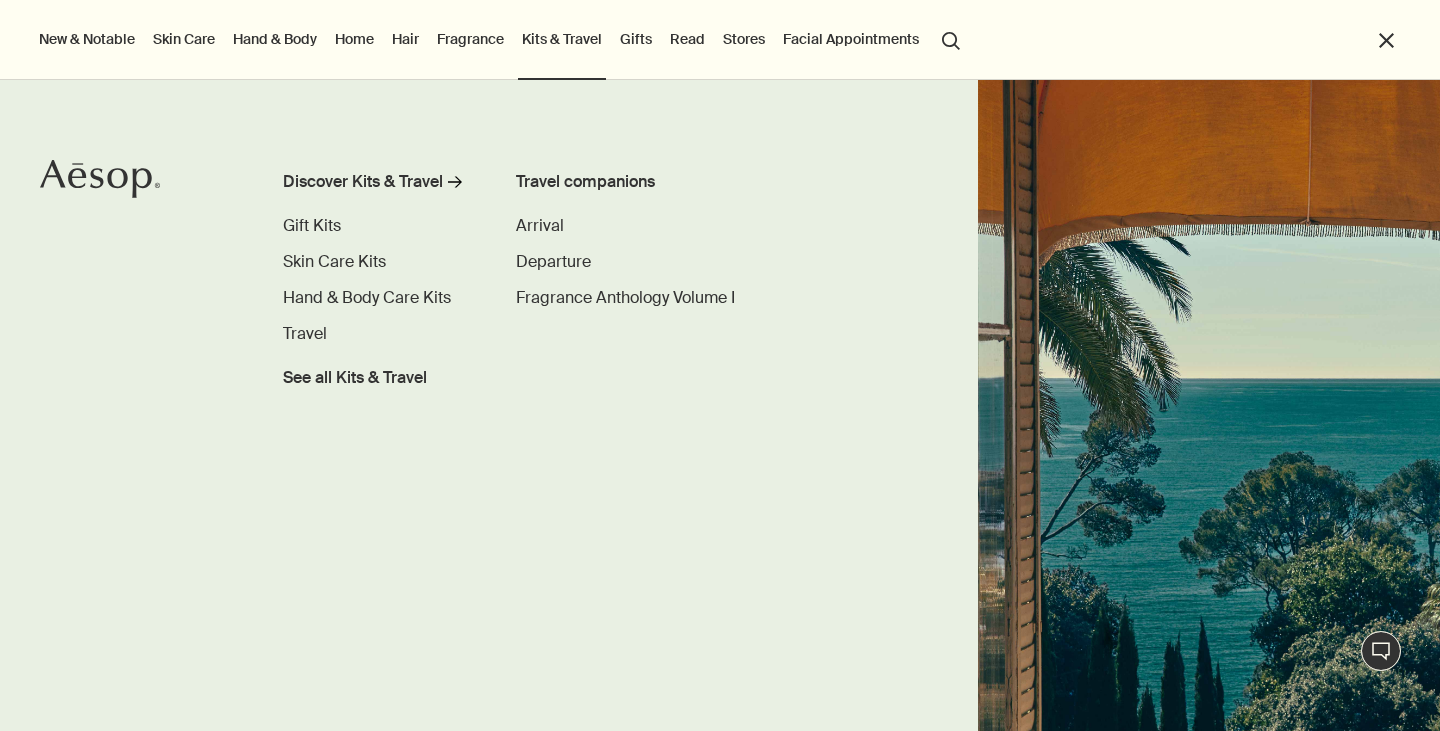 click on "Aesop" 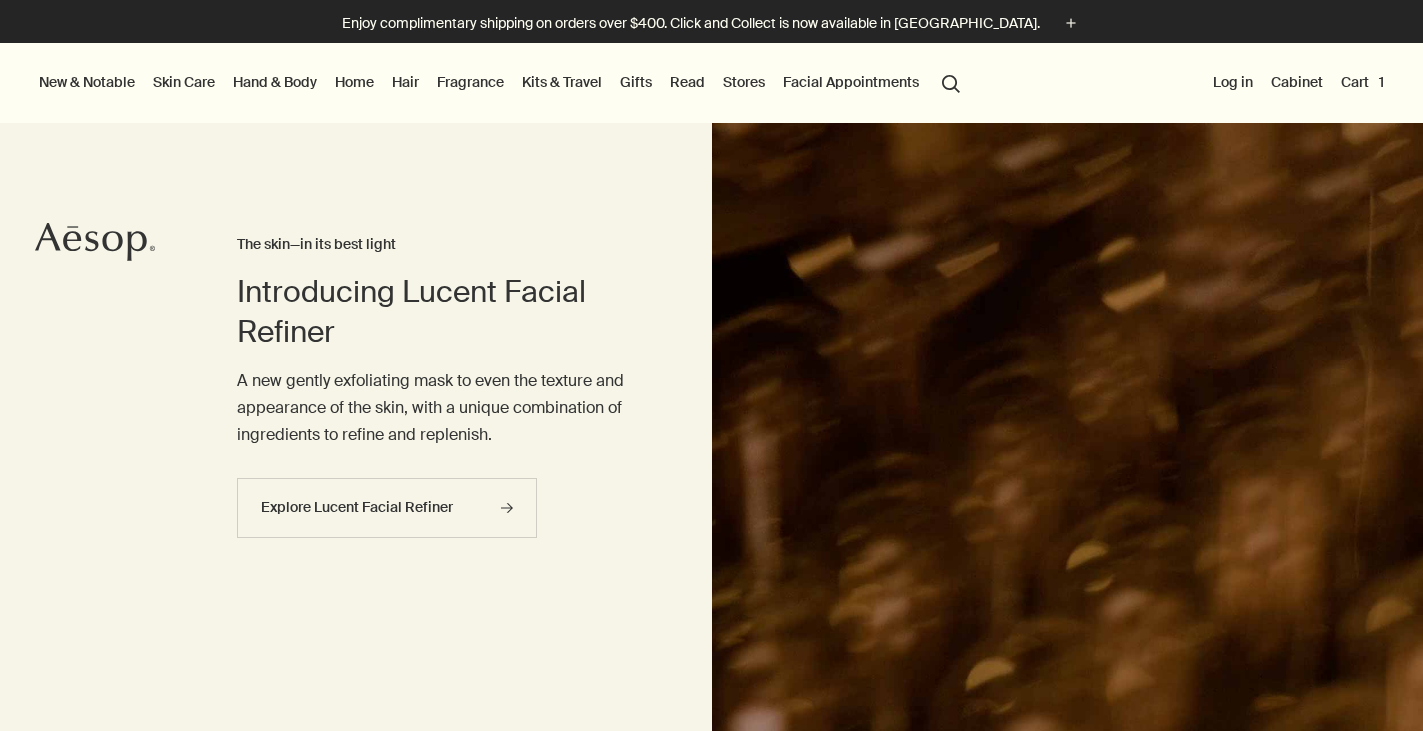 scroll, scrollTop: 0, scrollLeft: 0, axis: both 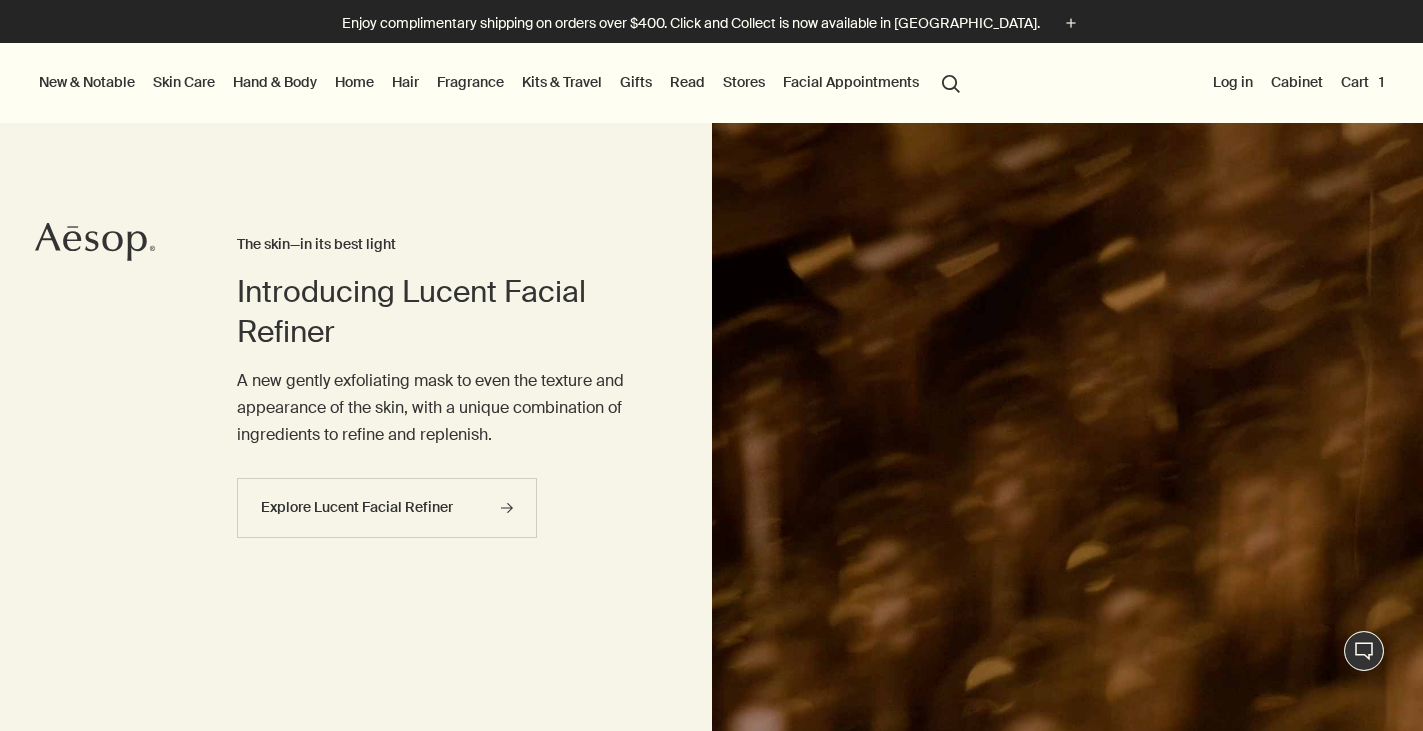 click on "Log in" at bounding box center (1233, 82) 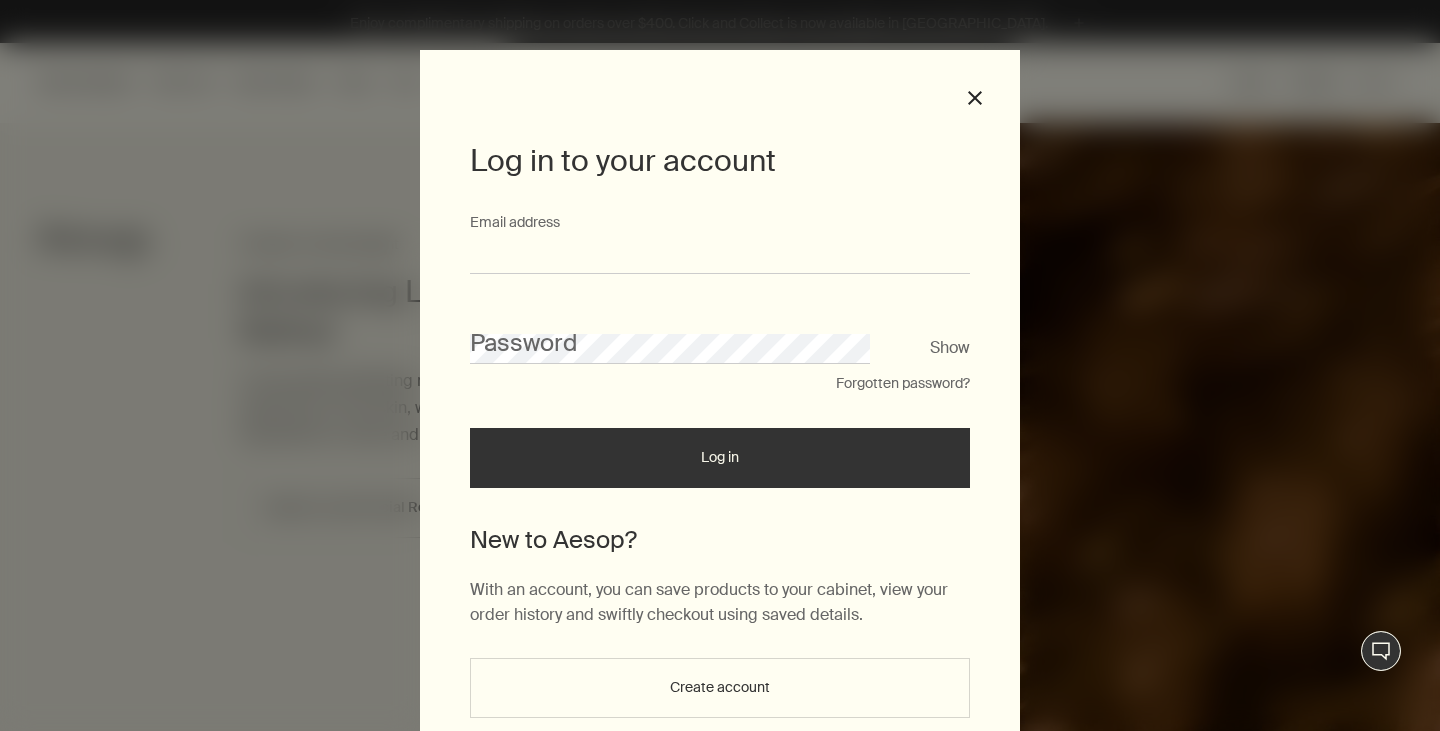click on "Email address" at bounding box center (720, 255) 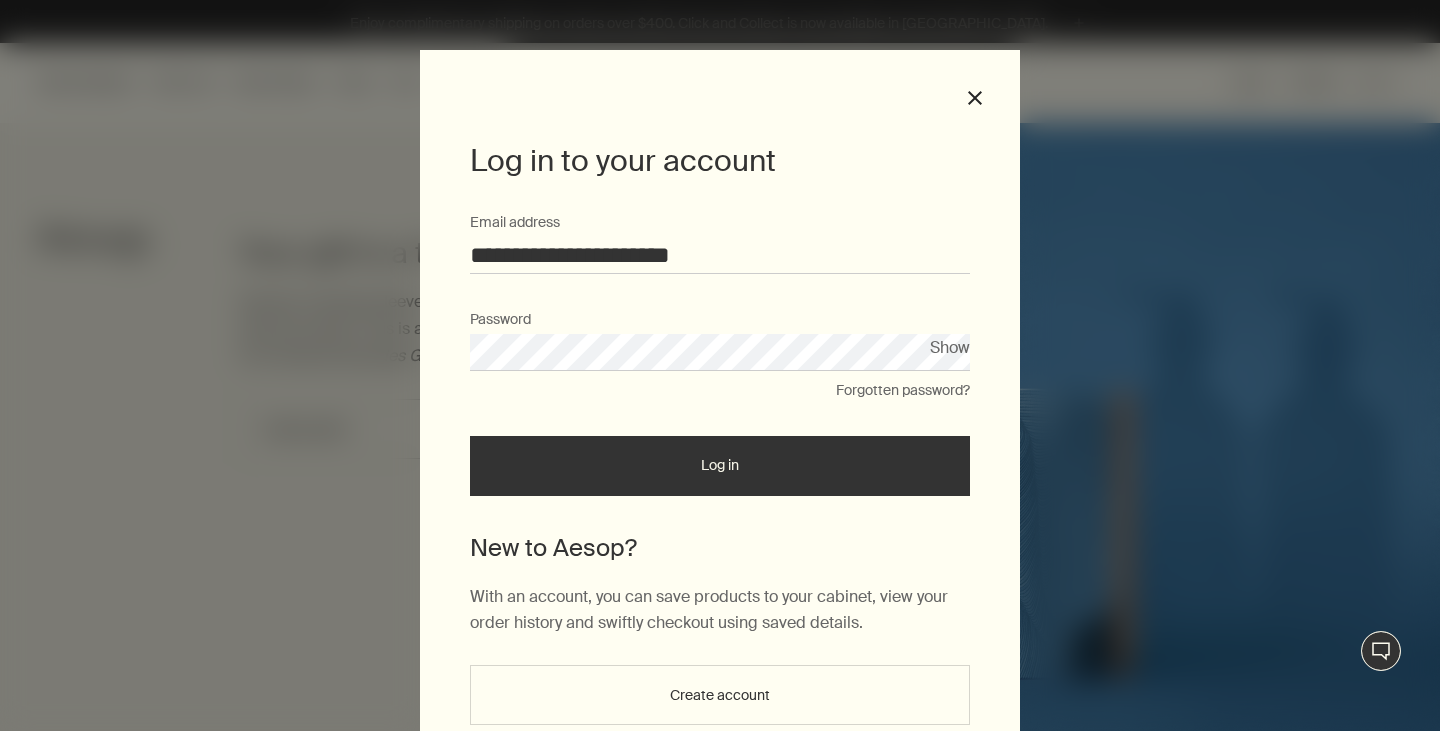 click on "Log in" at bounding box center [720, 466] 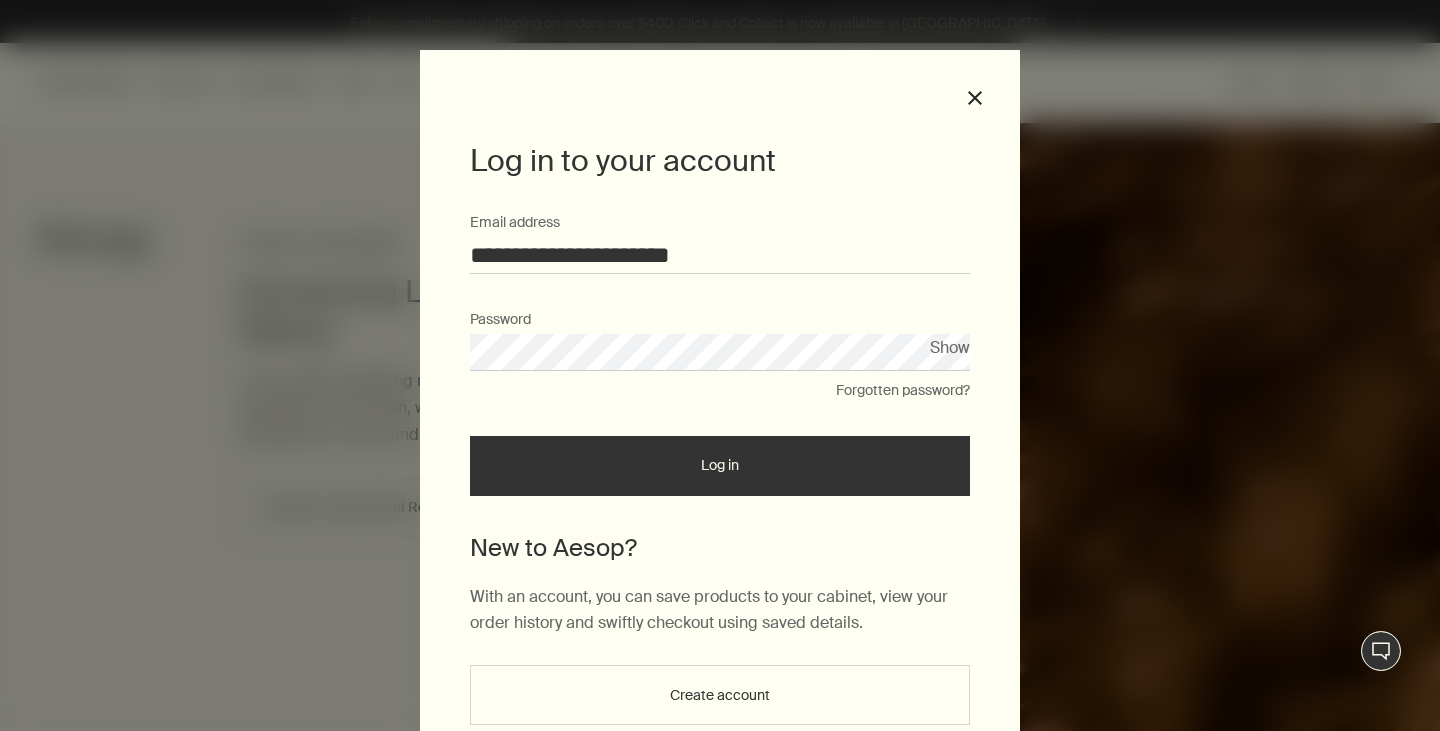 click on "Show" at bounding box center (950, 347) 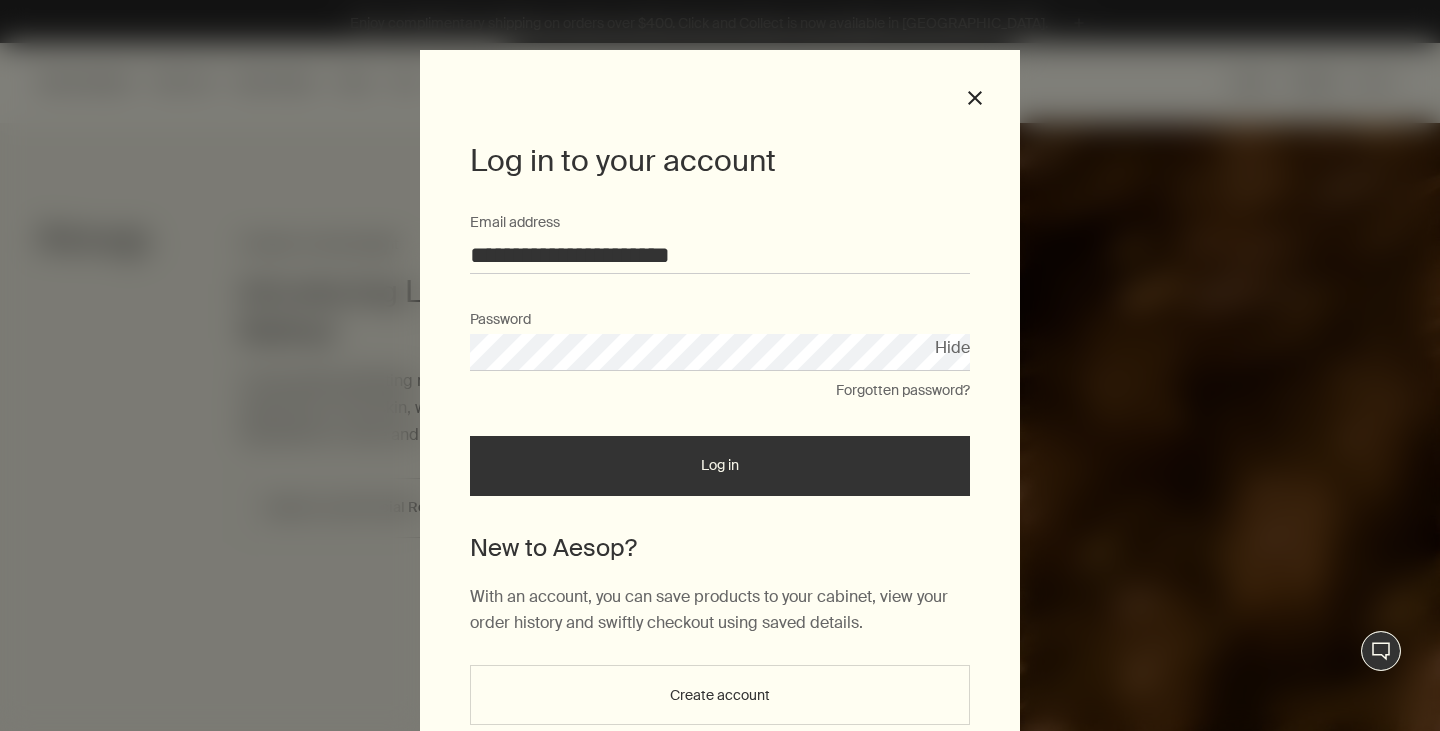 click on "Log in" at bounding box center (720, 466) 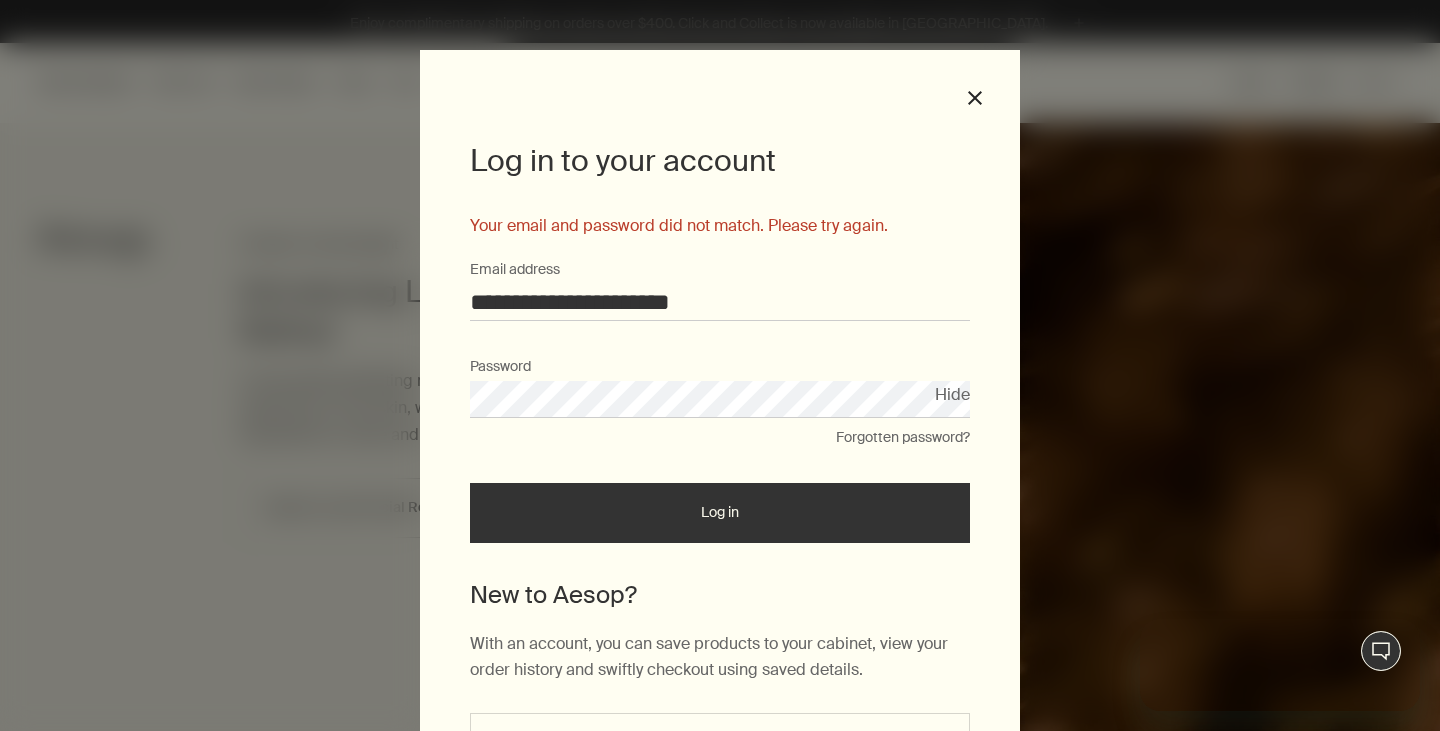 scroll, scrollTop: 0, scrollLeft: 0, axis: both 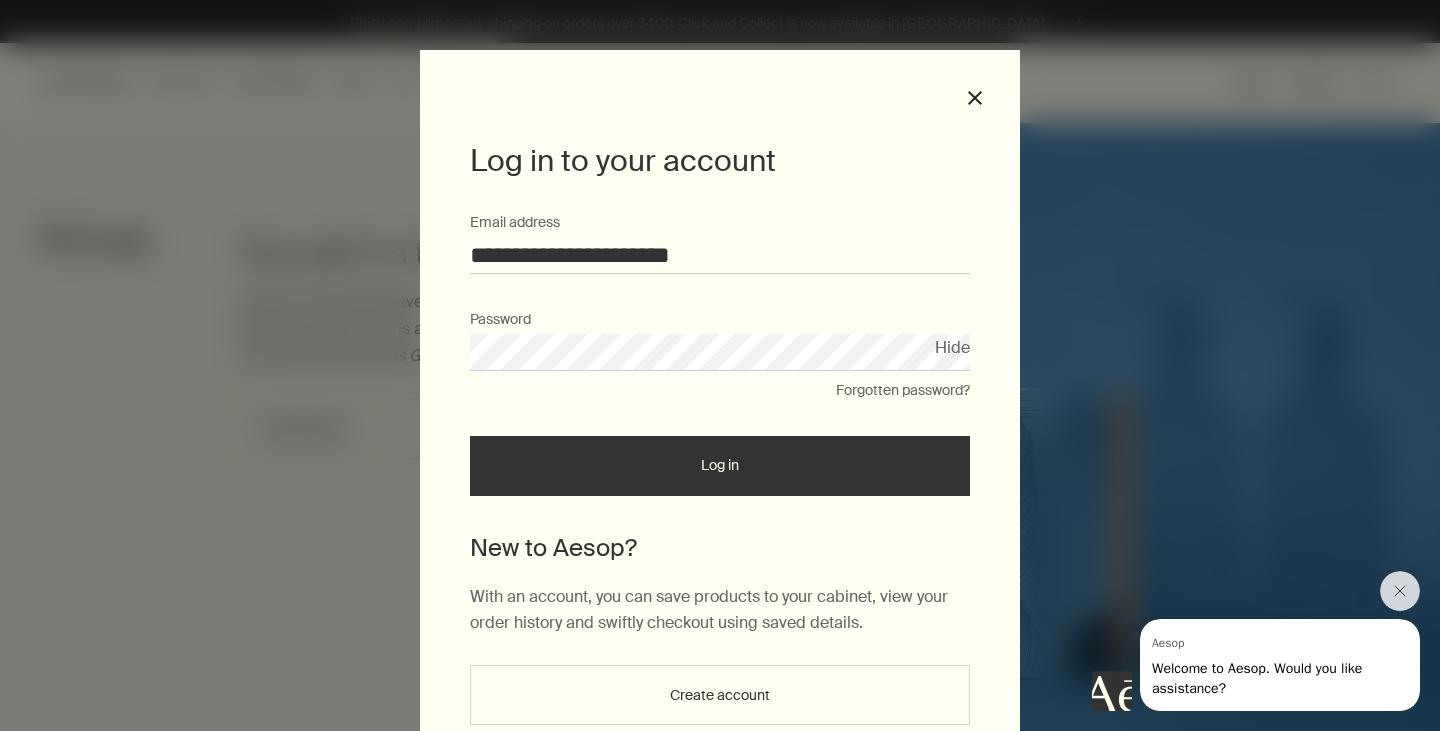 click on "Log in" at bounding box center [720, 466] 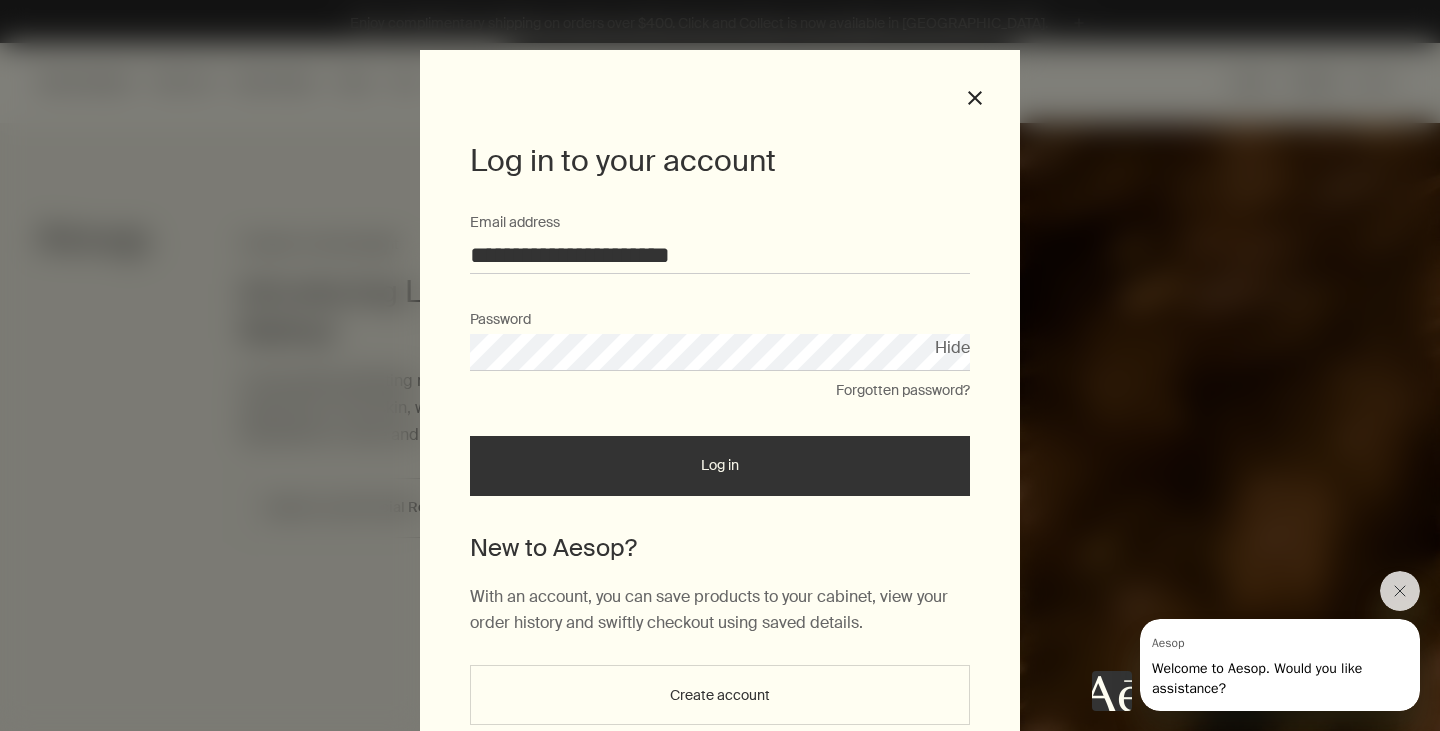 click on "Log in" at bounding box center (720, 466) 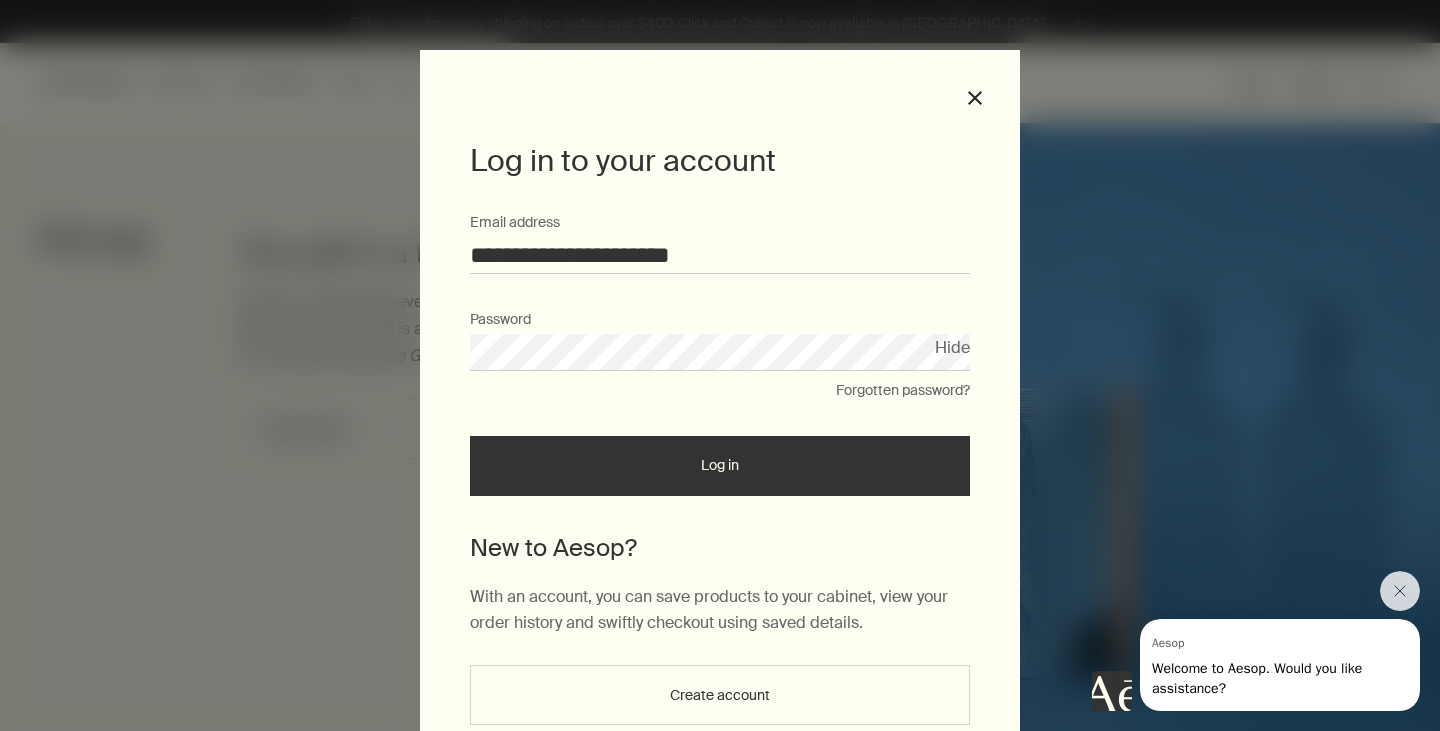 click on "Log in" at bounding box center (720, 466) 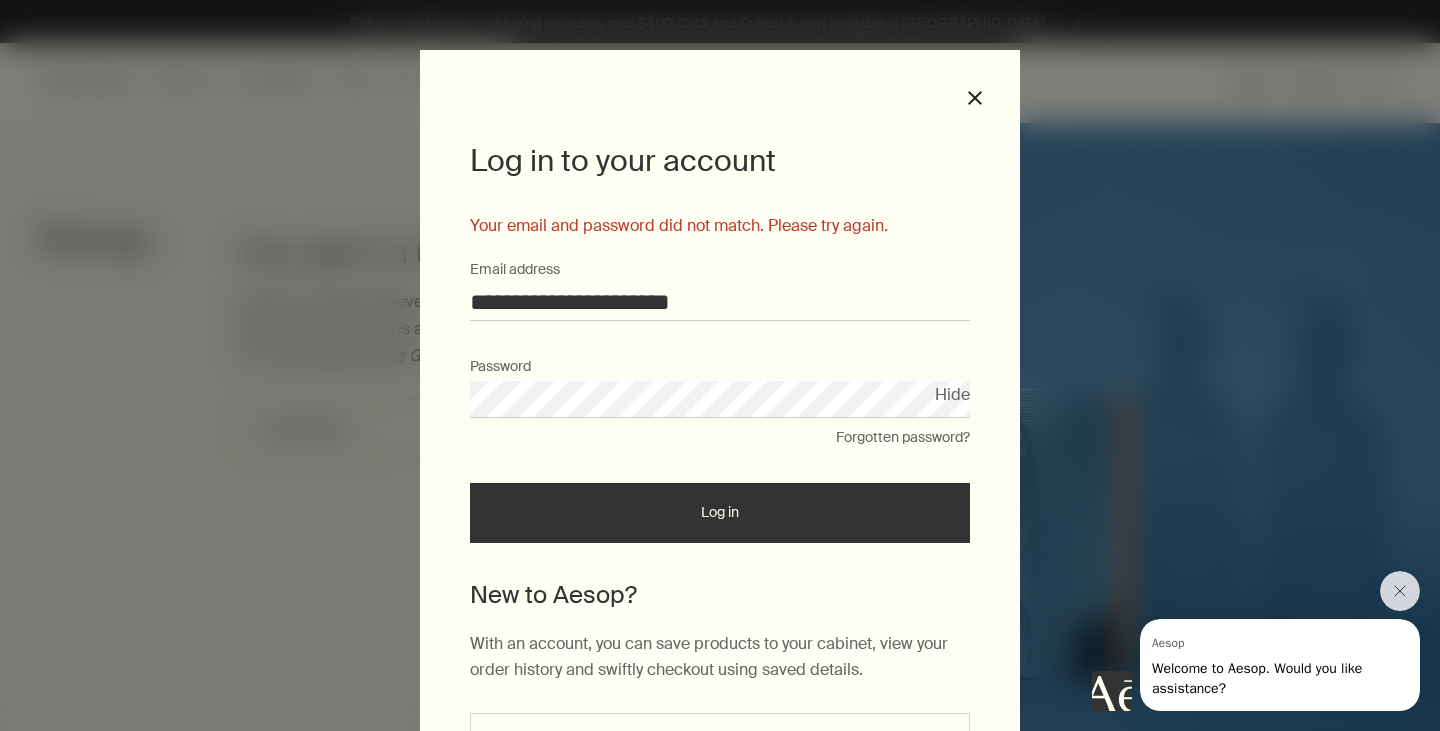 click on "Forgotten password?" at bounding box center (903, 438) 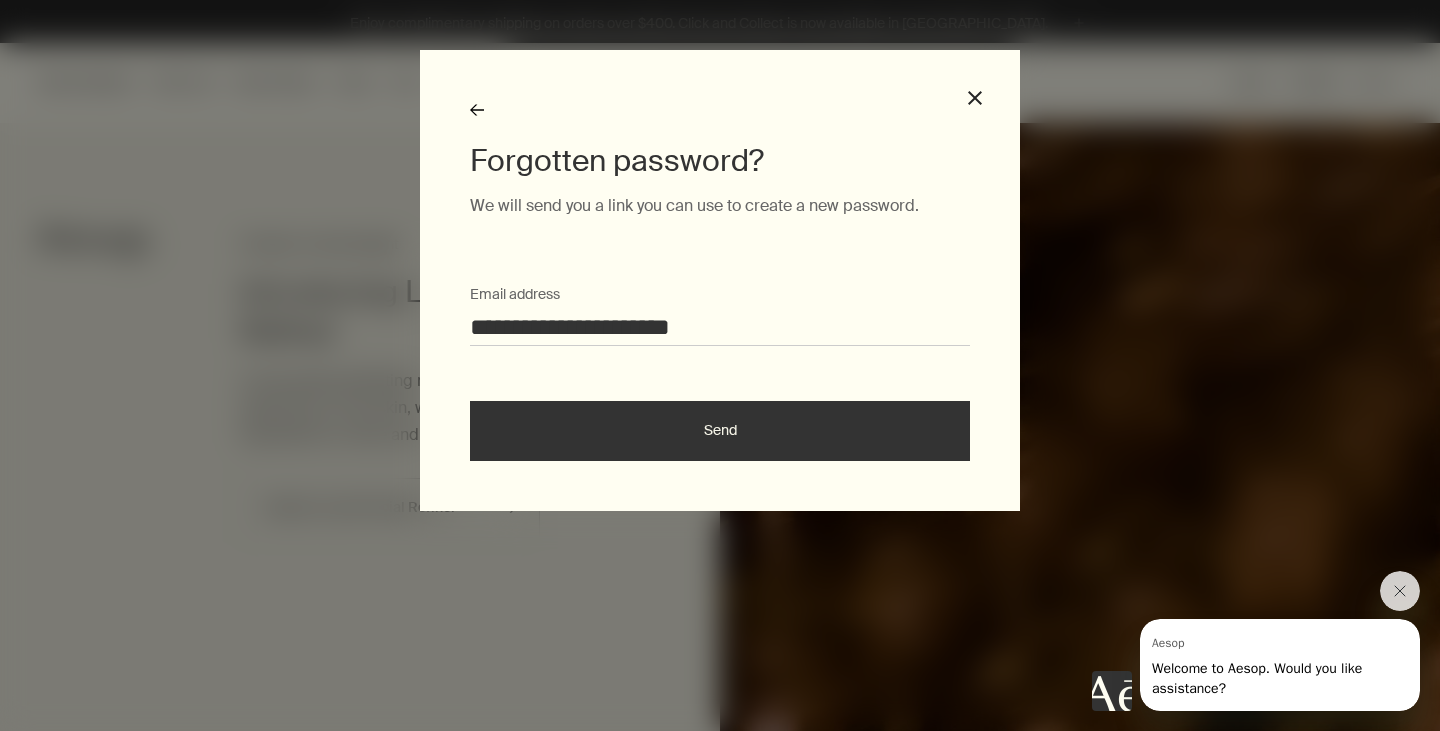 click on "Send" at bounding box center [720, 431] 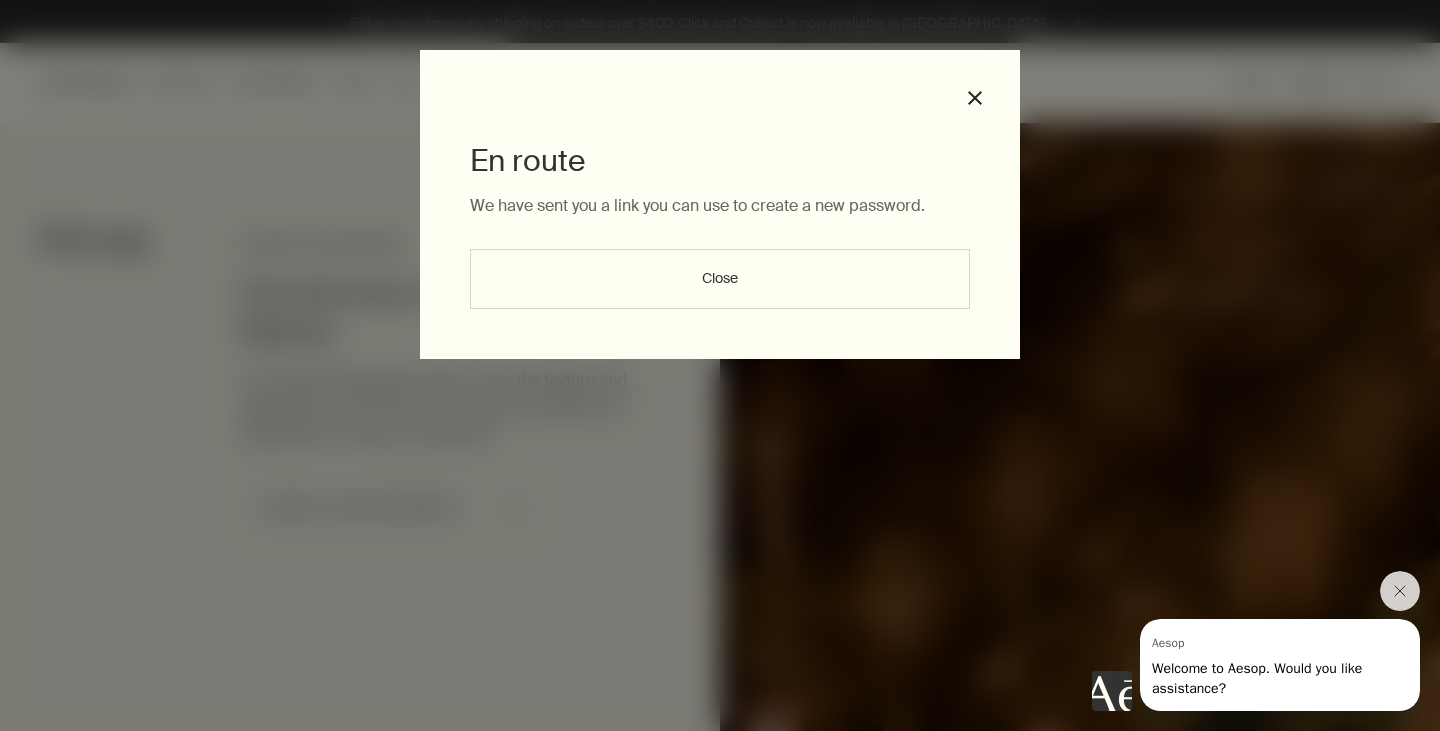 click on "Close" at bounding box center (720, 279) 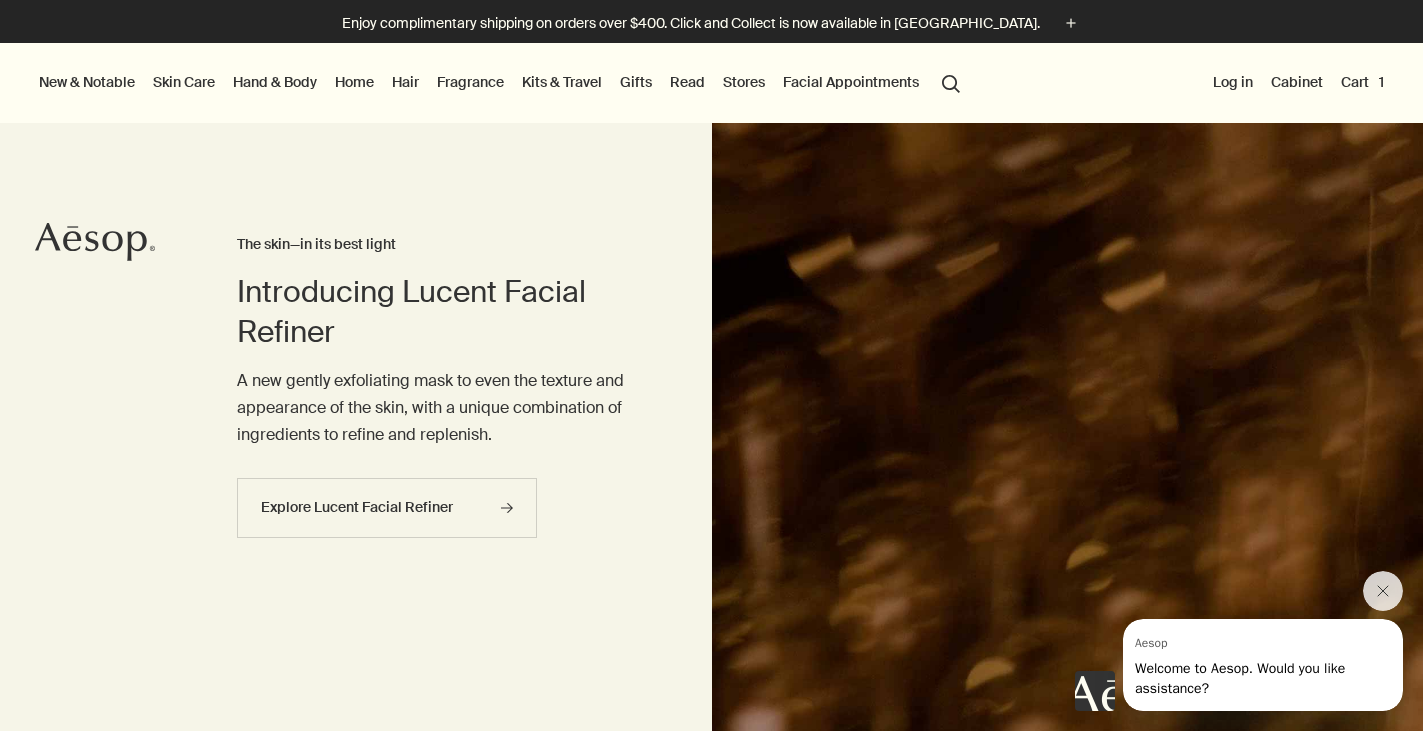 click on "search Search" at bounding box center [951, 82] 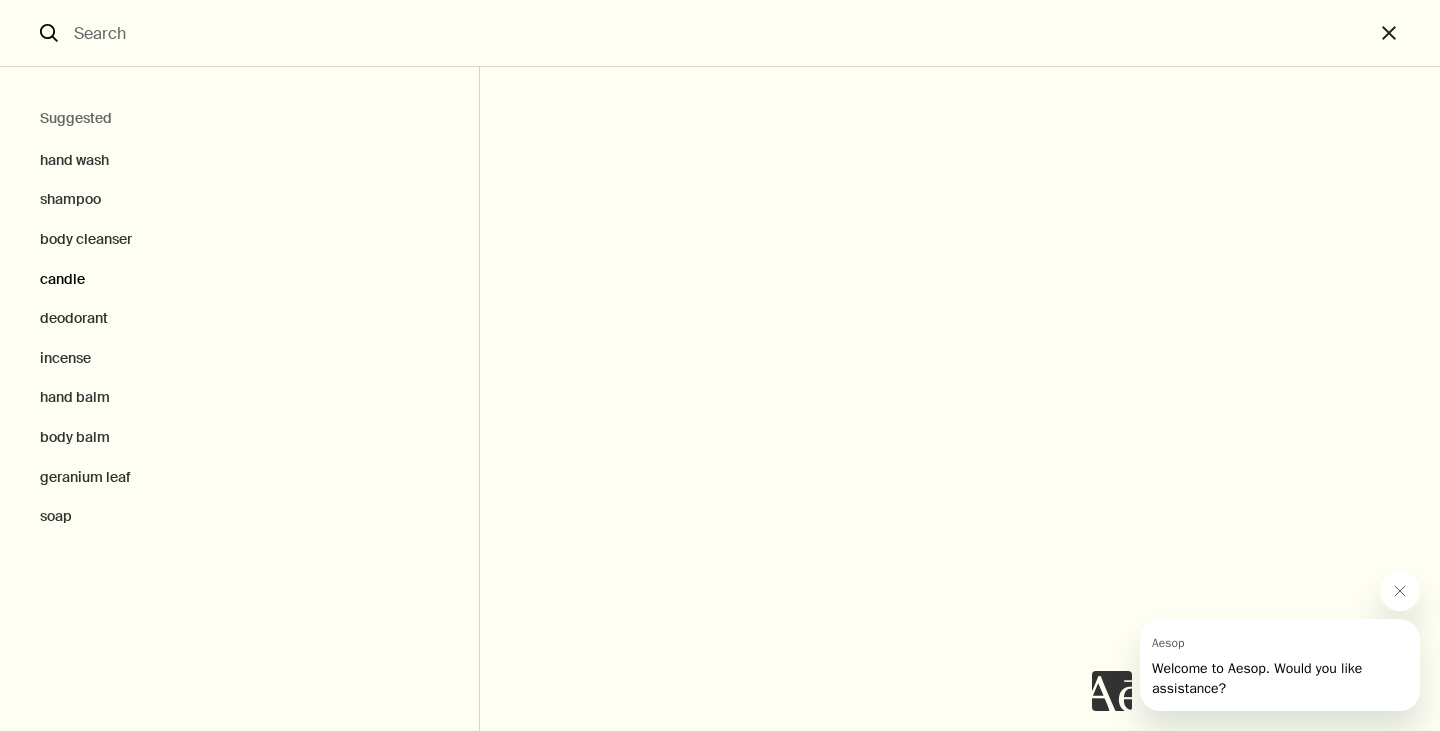 click on "candle" at bounding box center [239, 280] 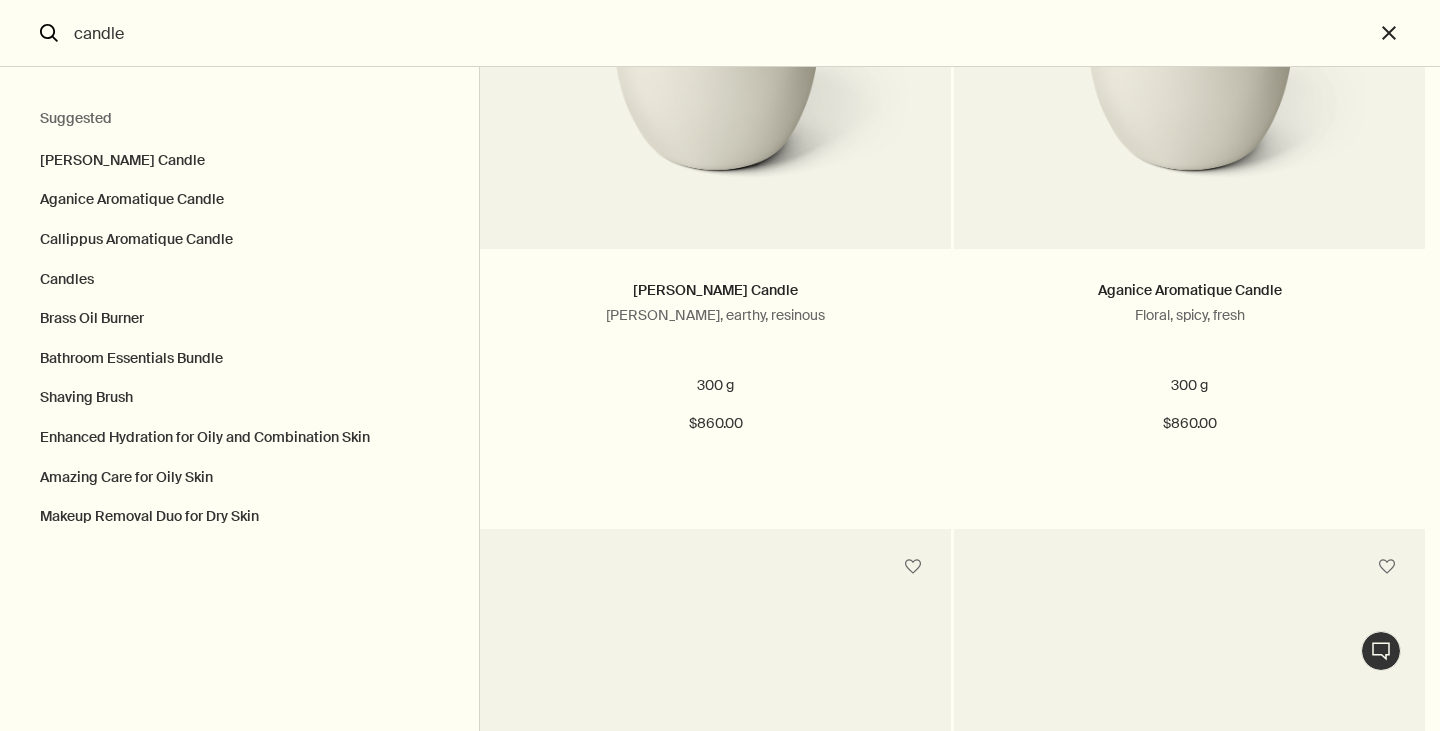 scroll, scrollTop: 260, scrollLeft: 0, axis: vertical 